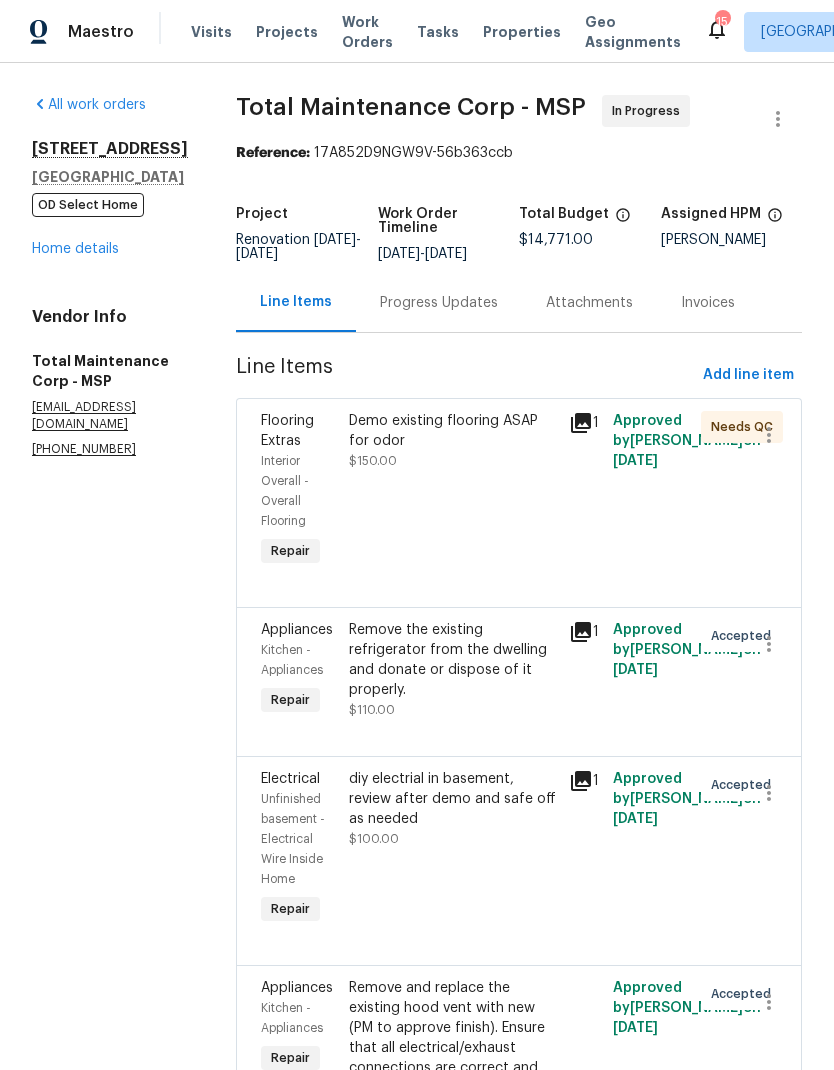 scroll, scrollTop: 0, scrollLeft: 0, axis: both 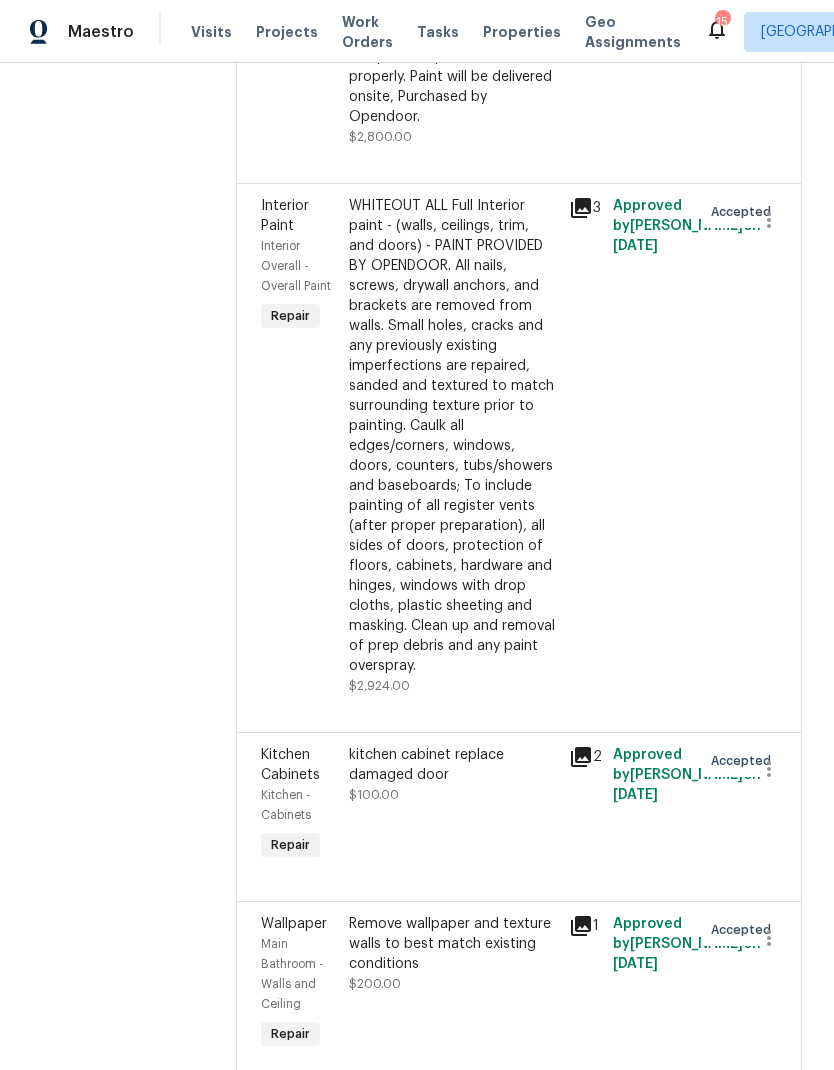 click on "WHITEOUT ALL
Full Interior paint - (walls, ceilings, trim, and doors) - PAINT PROVIDED BY OPENDOOR. All nails, screws, drywall anchors, and brackets are removed from walls. Small holes, cracks and any previously existing imperfections are repaired, sanded and textured to match surrounding texture prior to painting. Caulk all edges/corners, windows, doors, counters, tubs/showers and baseboards; To include painting of all register vents (after proper preparation), all sides of doors, protection of floors, cabinets, hardware and hinges, windows with drop cloths, plastic sheeting and masking. Clean up and removal of prep debris and any paint overspray." at bounding box center (453, 436) 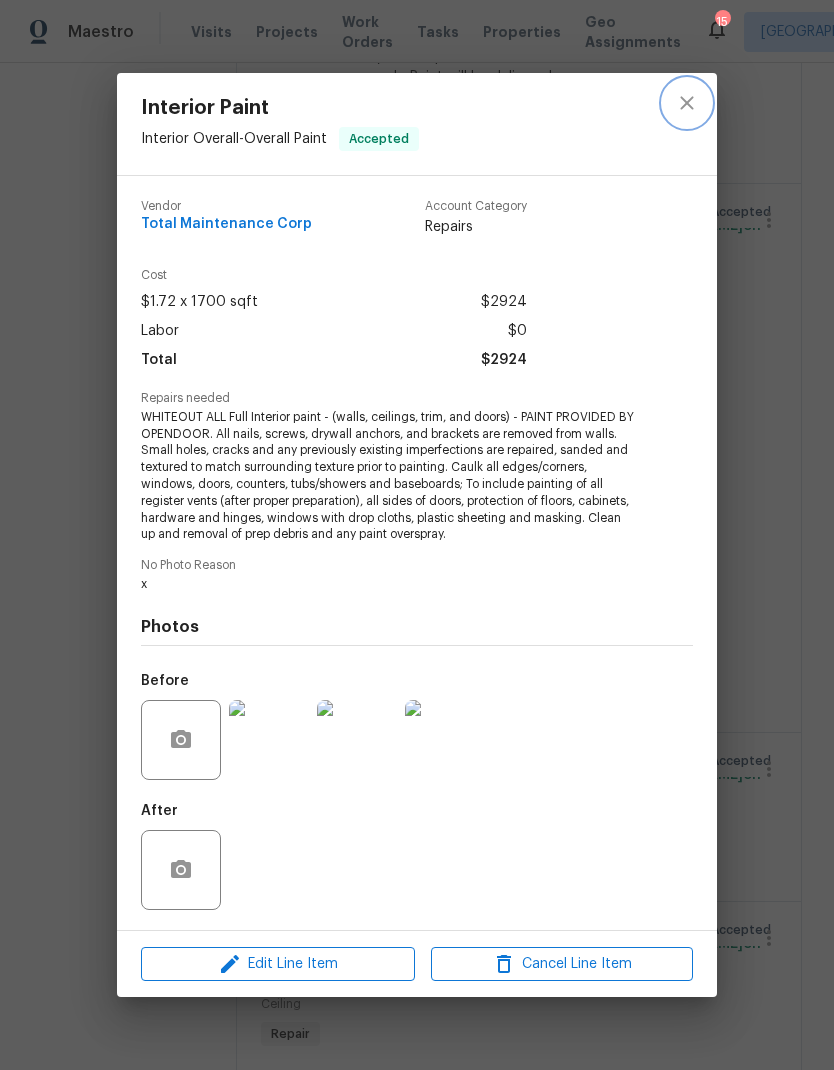 click 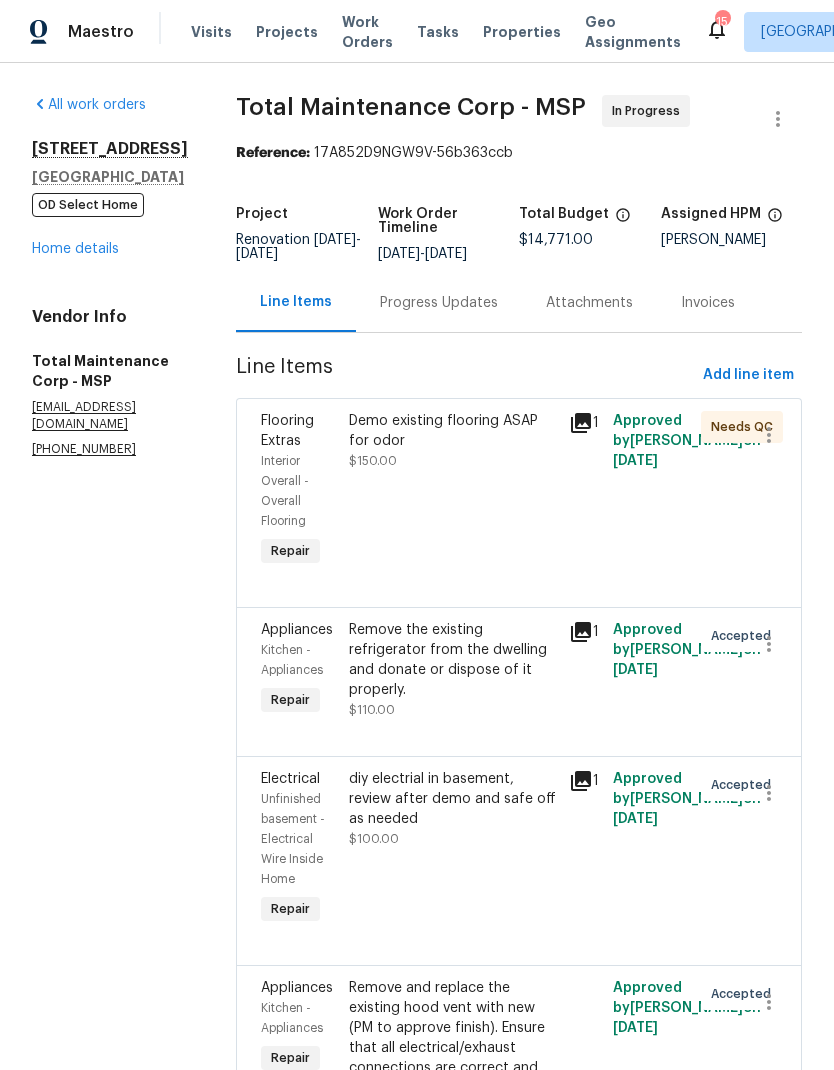 scroll, scrollTop: 0, scrollLeft: 0, axis: both 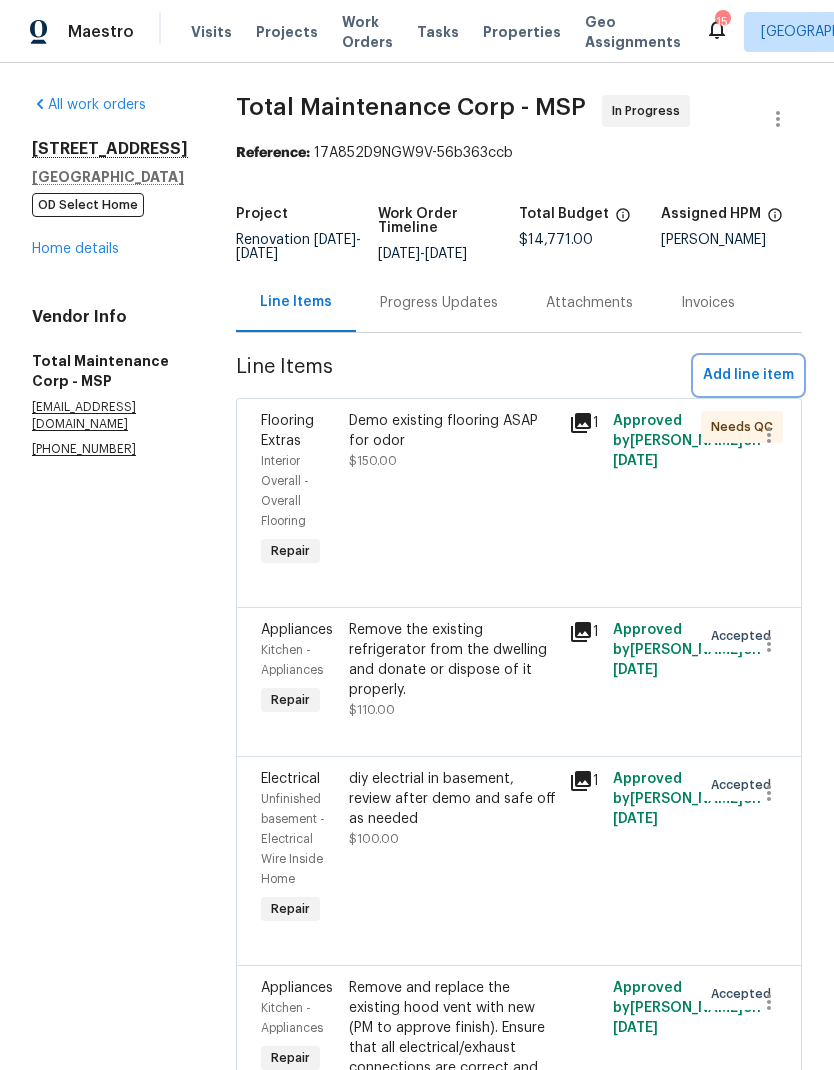 click on "Add line item" at bounding box center (748, 375) 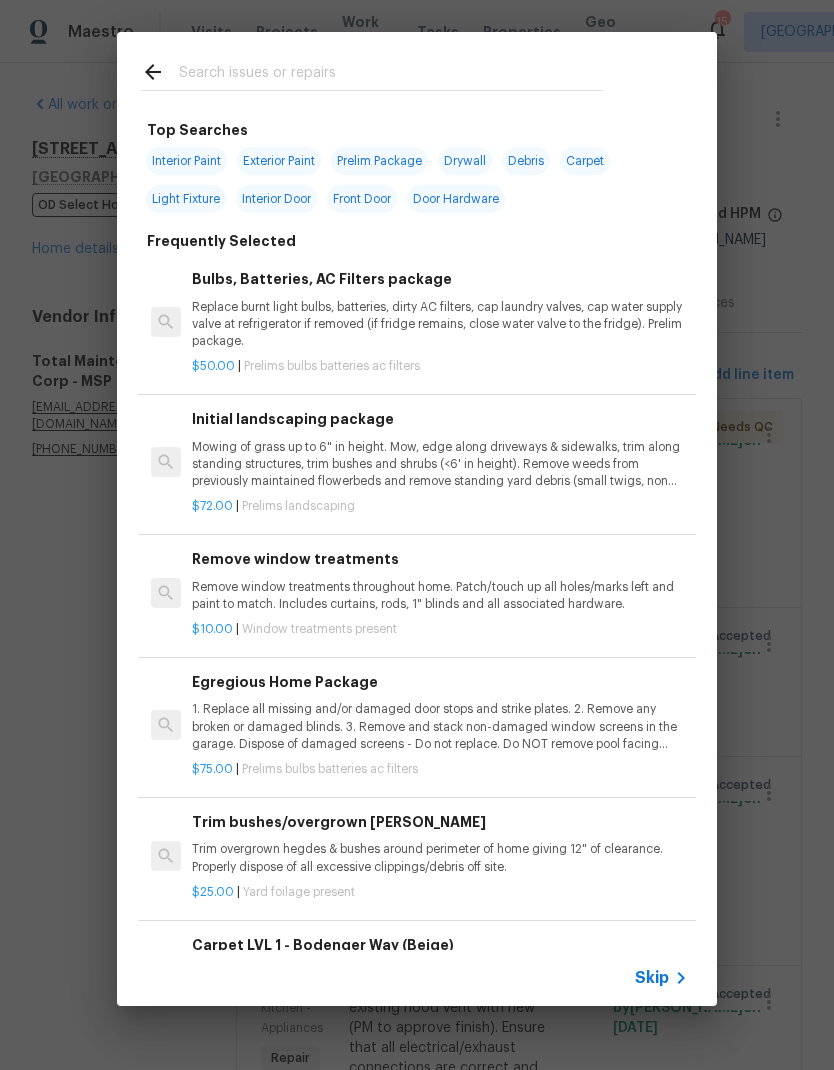 click at bounding box center (391, 75) 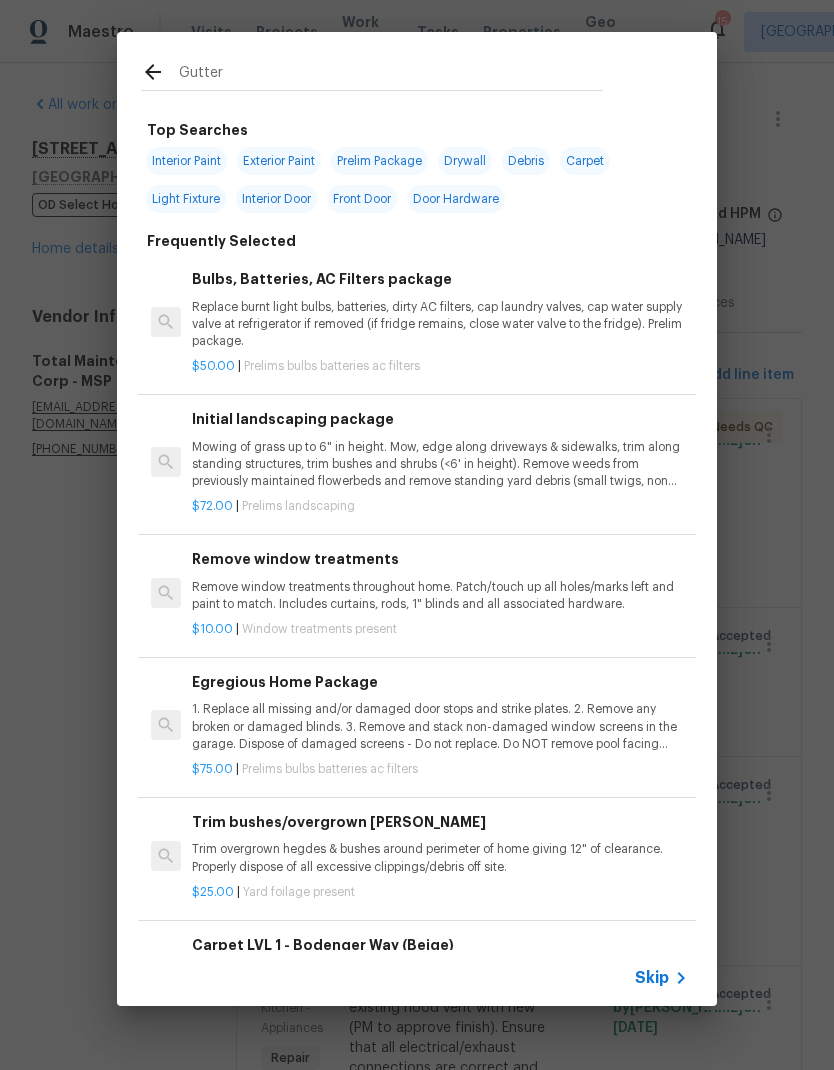 type on "Gutters" 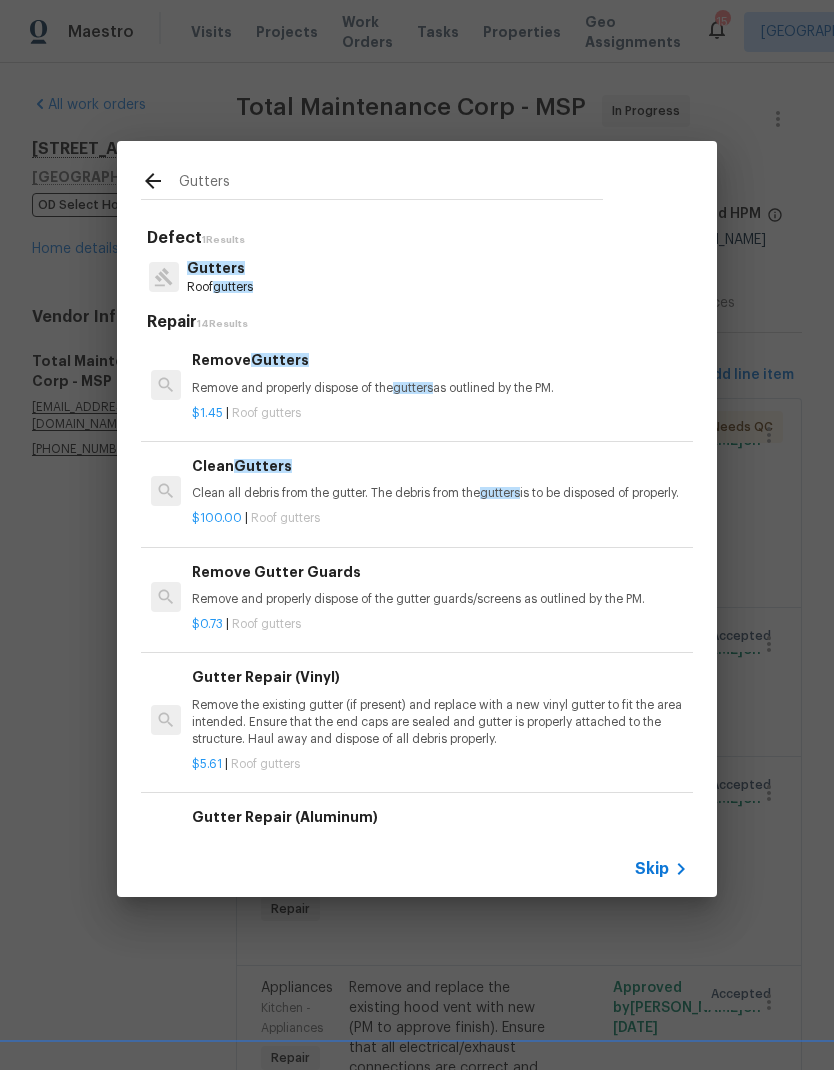 click on "Clean all debris from the gutter. The debris from the  gutters  is to be disposed of properly." at bounding box center [440, 493] 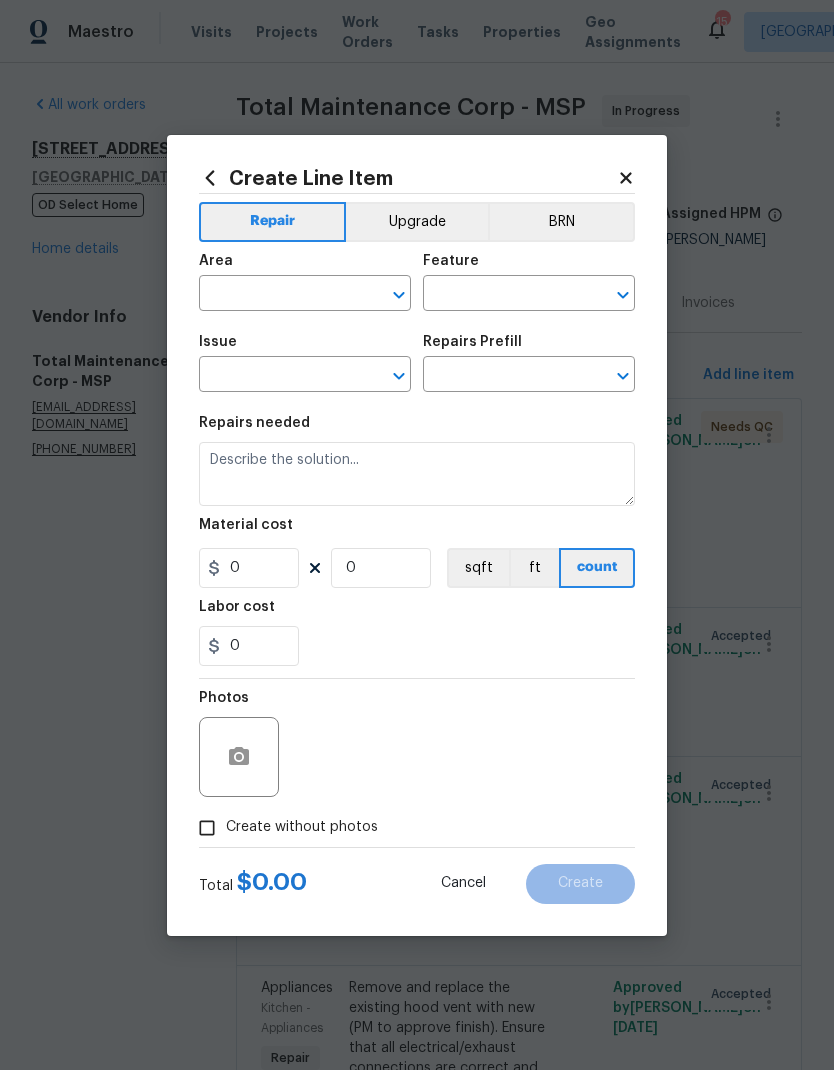 type on "Eaves and Trim" 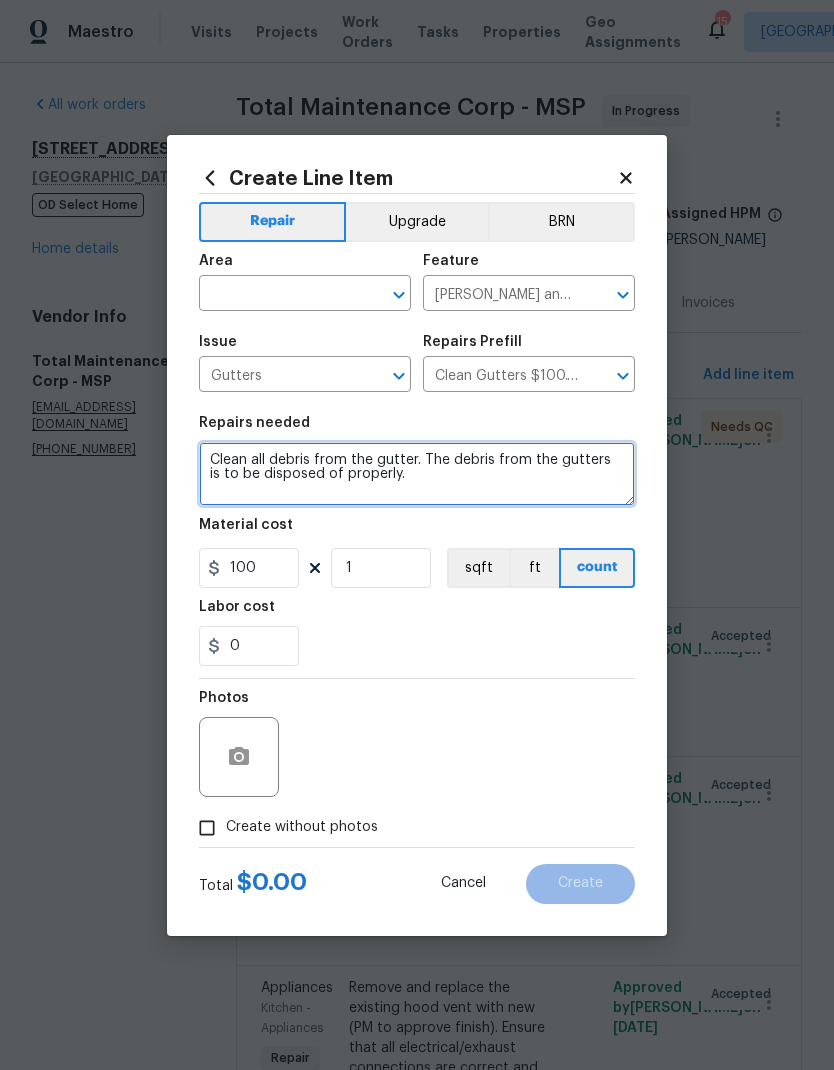 click on "Clean all debris from the gutter. The debris from the gutters is to be disposed of properly." at bounding box center [417, 474] 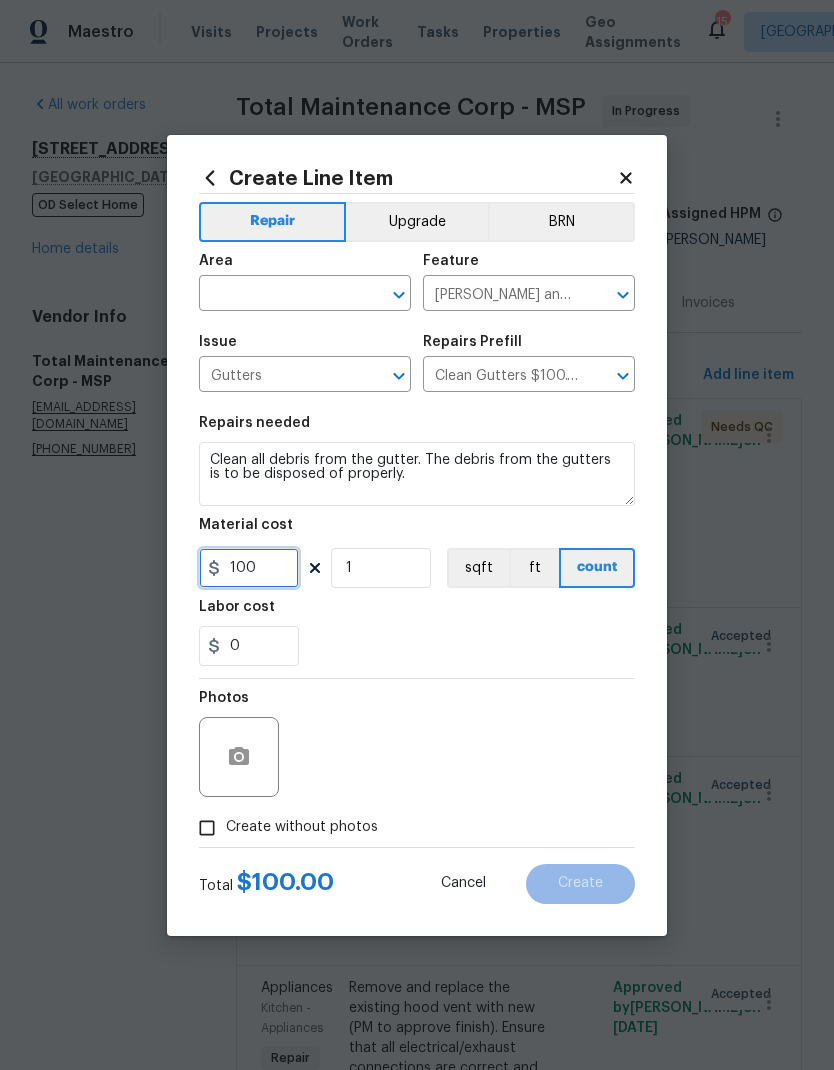 click on "100" at bounding box center (249, 568) 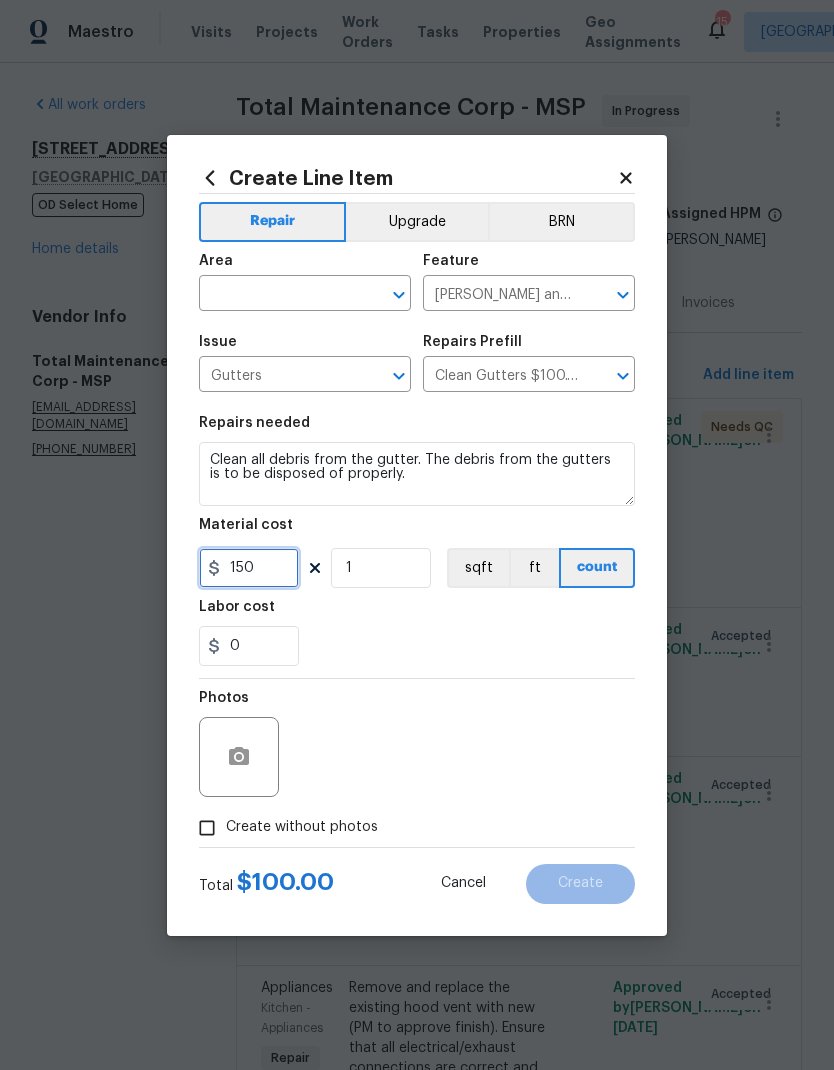 type on "150" 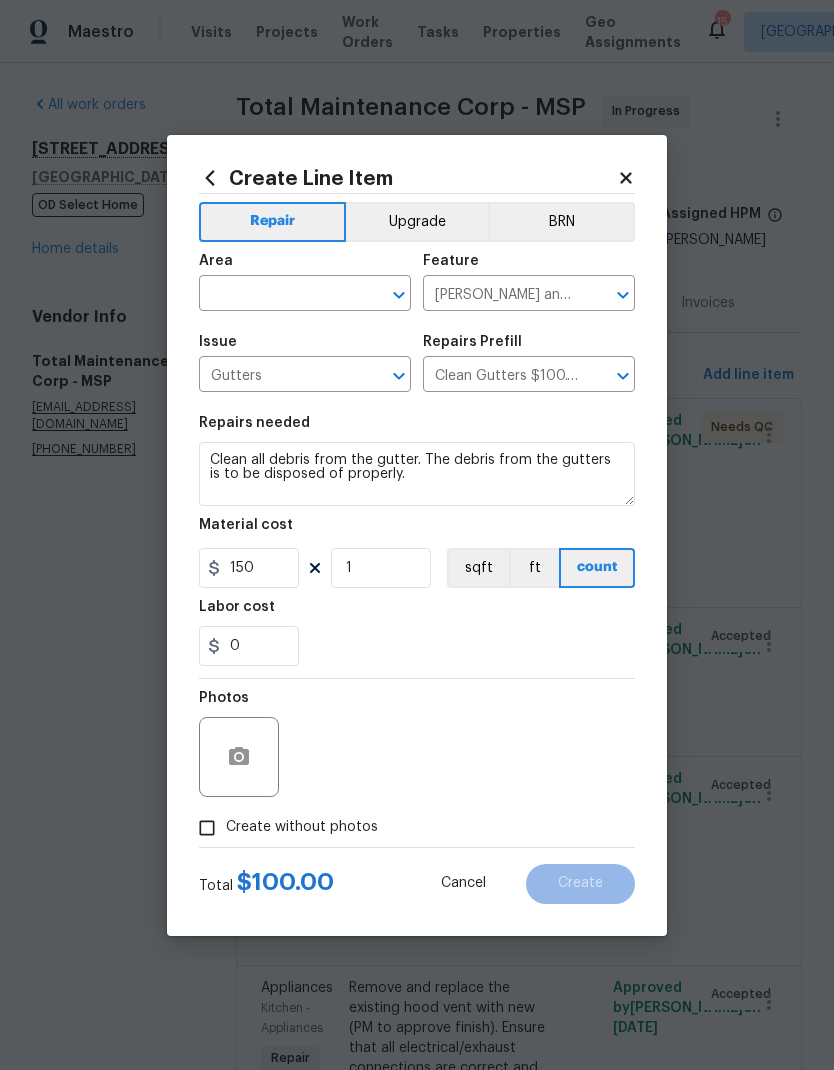 click on "Labor cost" at bounding box center (417, 613) 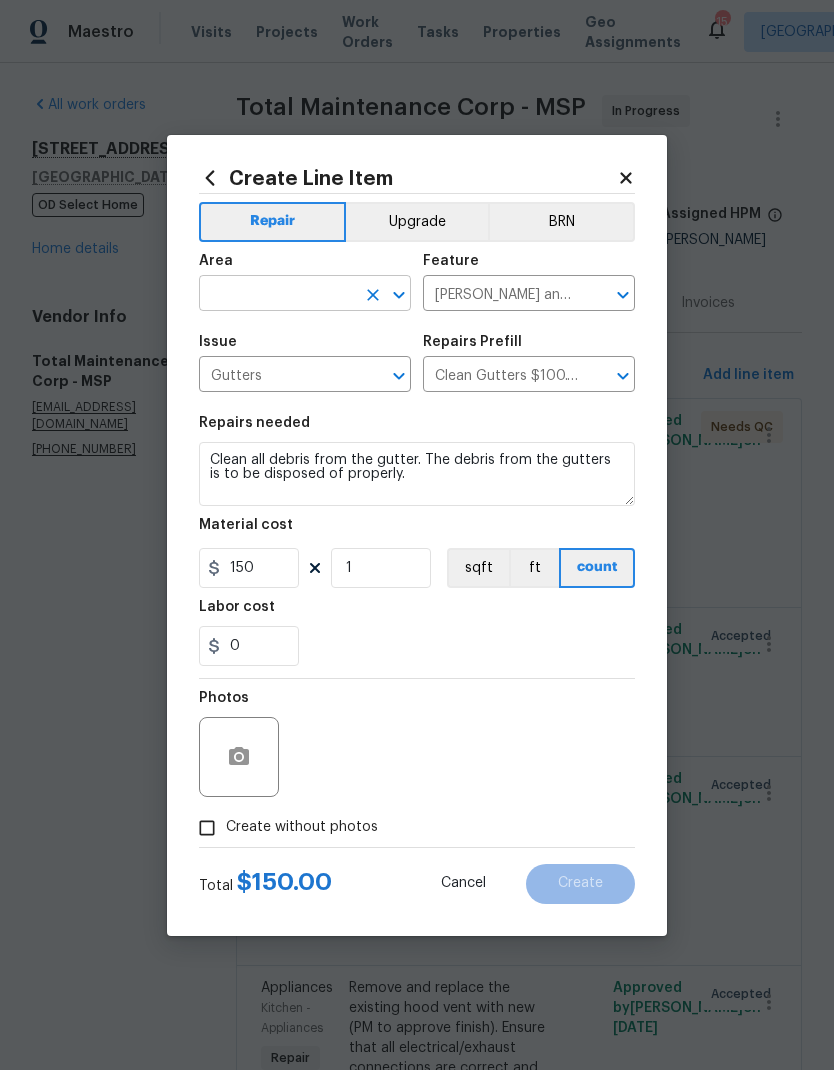 click at bounding box center [277, 295] 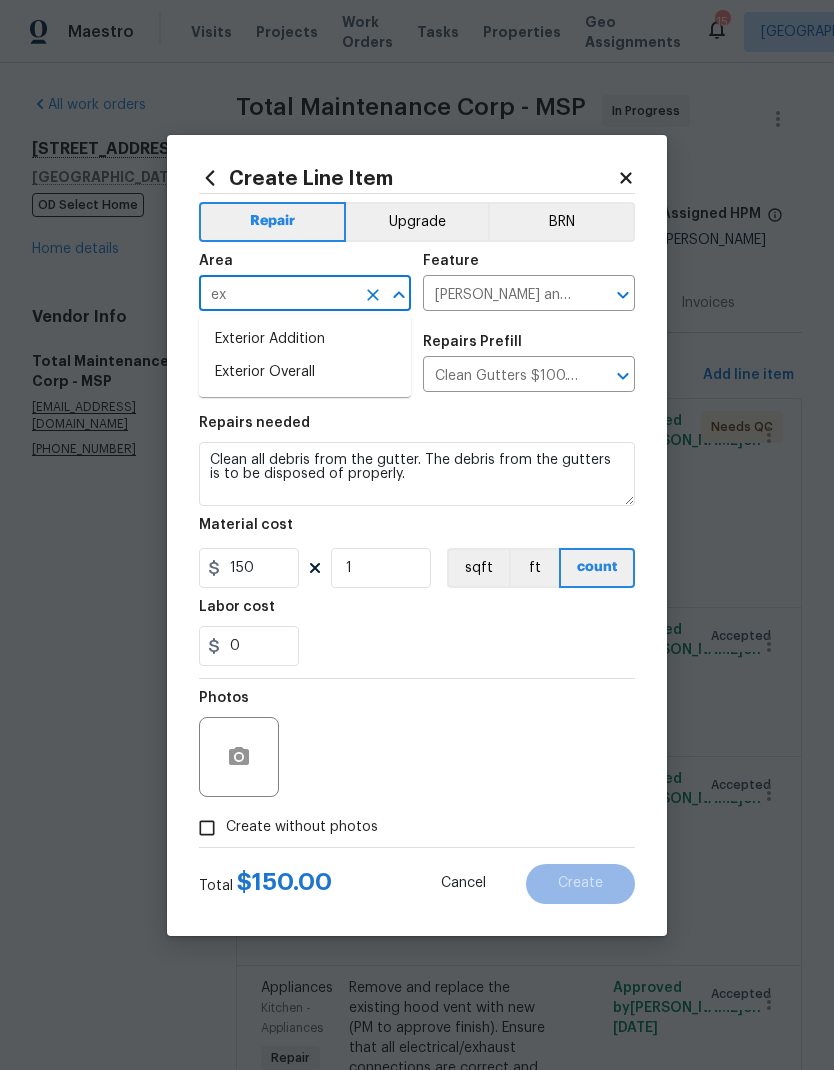 click on "Exterior Overall" at bounding box center [305, 372] 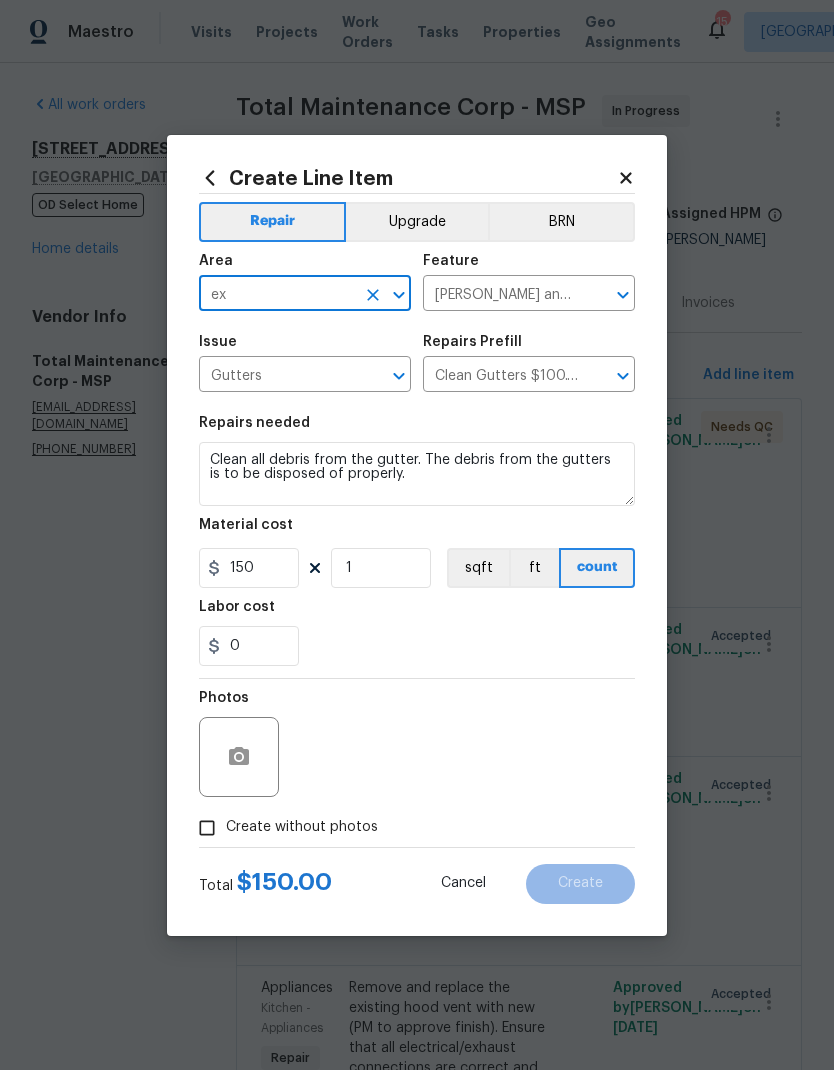 type on "Exterior Overall" 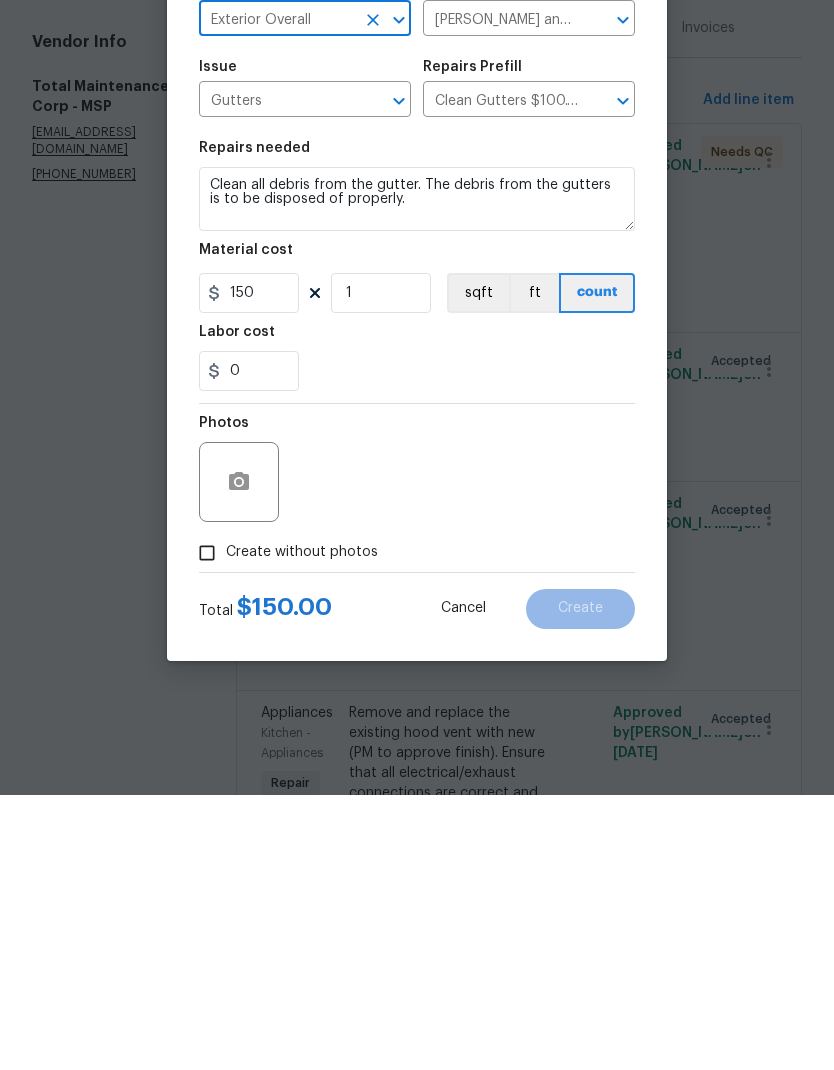 click on "Create without photos" at bounding box center [302, 827] 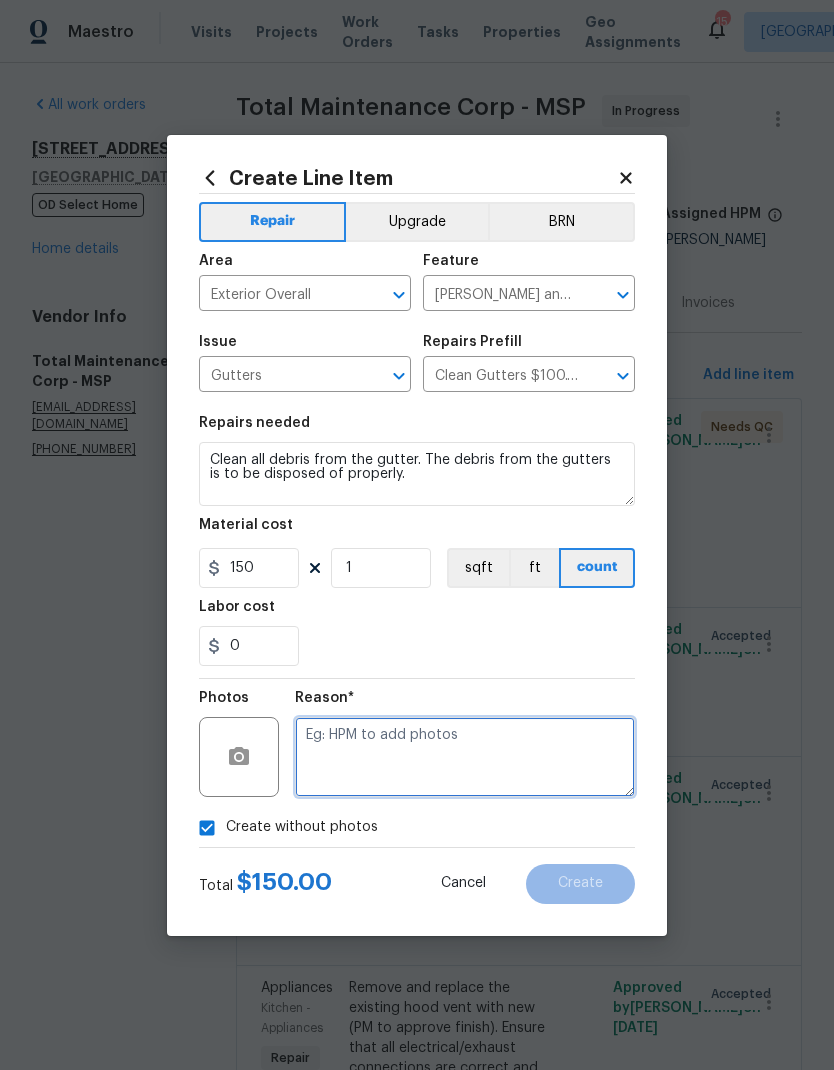 click at bounding box center (465, 757) 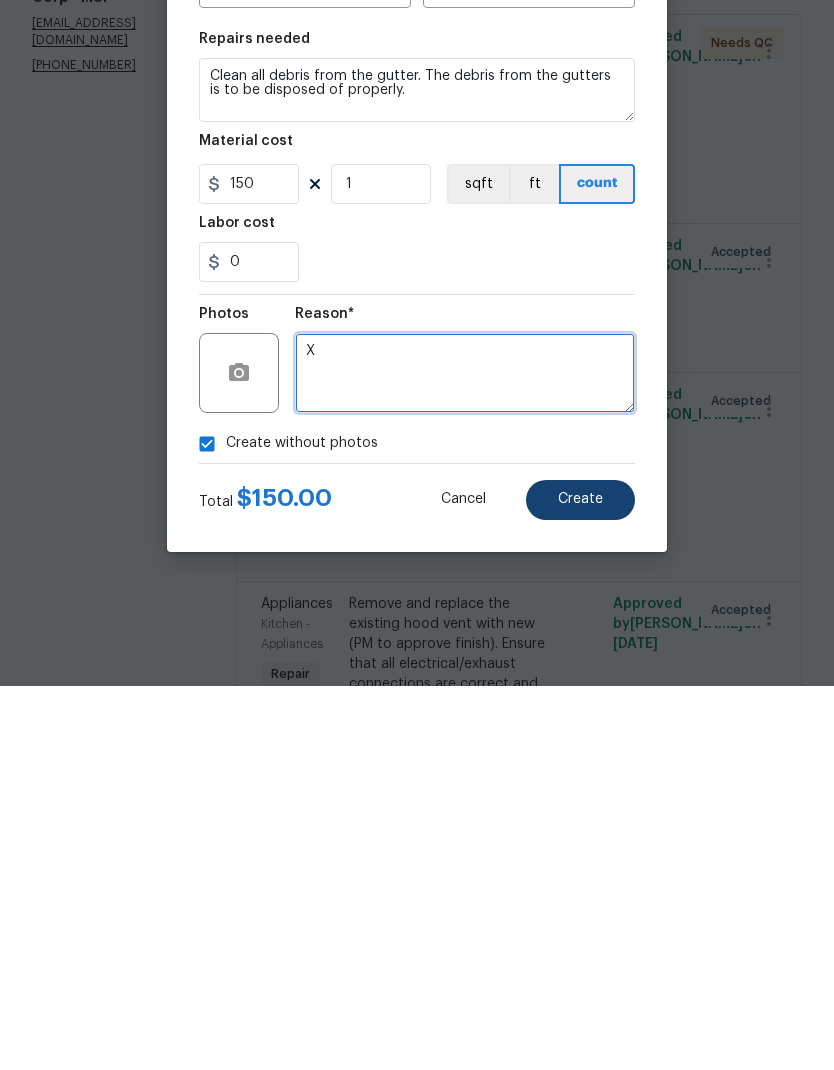 type on "X" 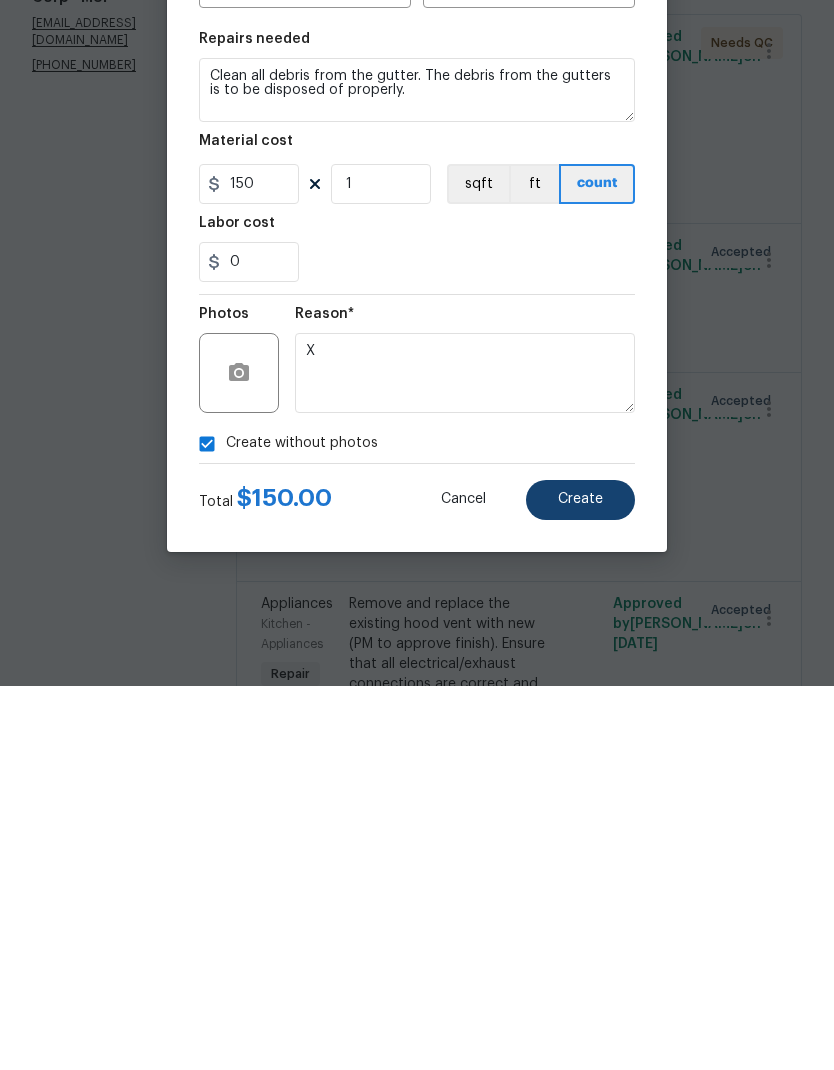 click on "Create" at bounding box center (580, 883) 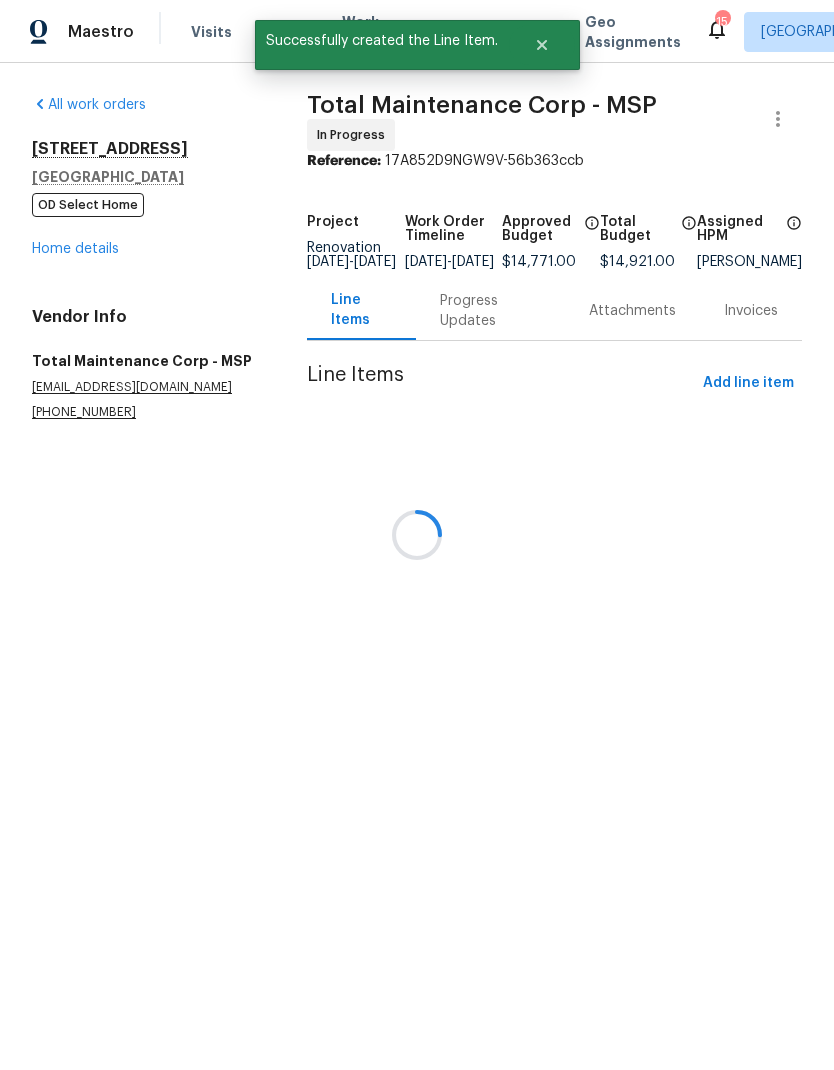 scroll, scrollTop: 0, scrollLeft: 0, axis: both 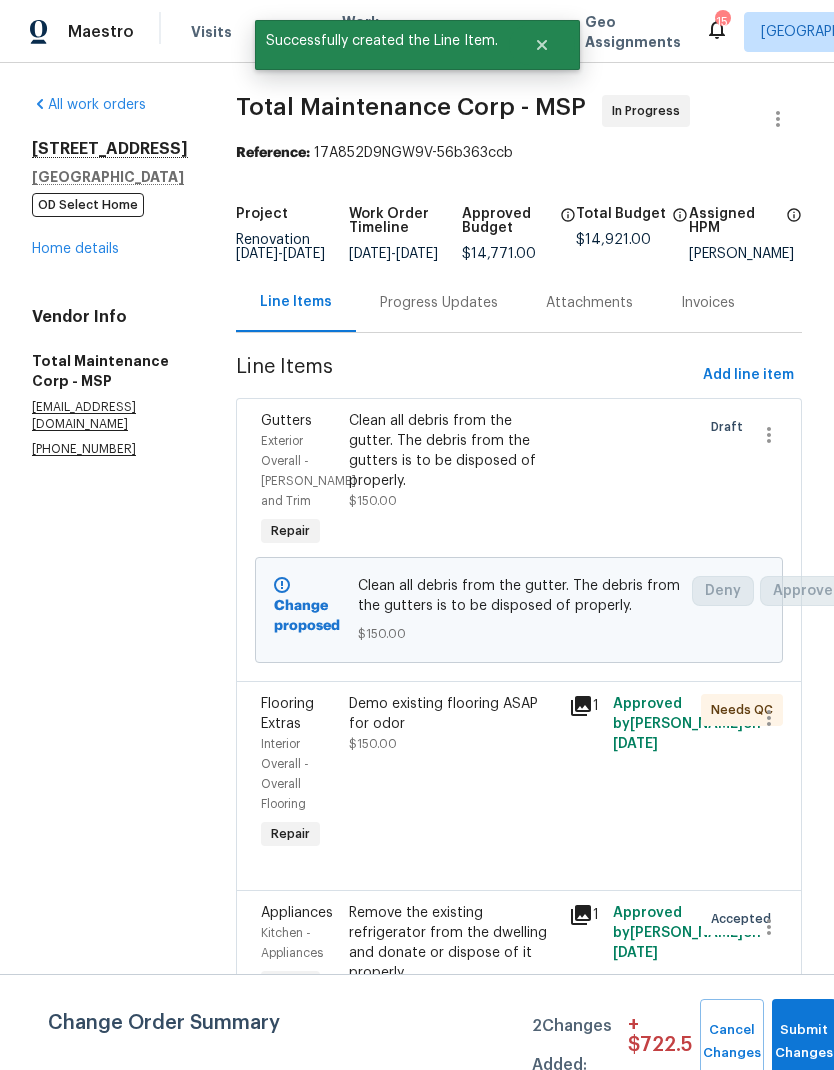 click on "Submit Changes" at bounding box center [804, 1042] 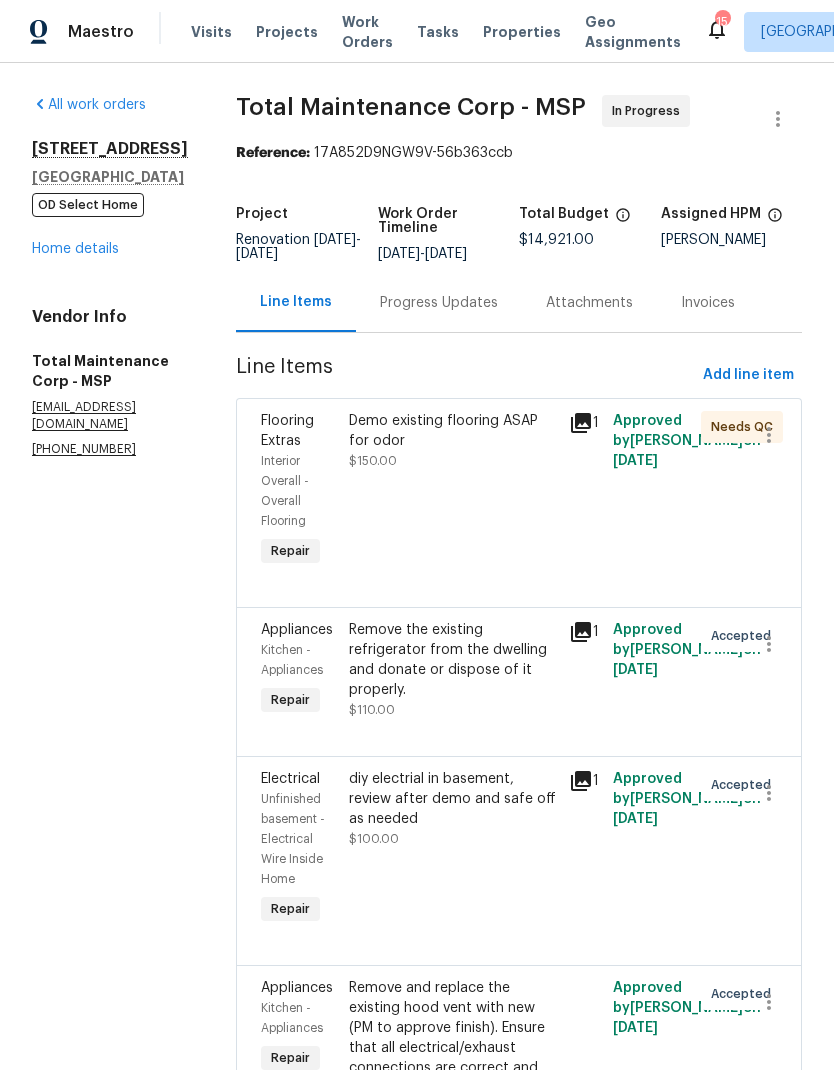 scroll, scrollTop: 0, scrollLeft: 0, axis: both 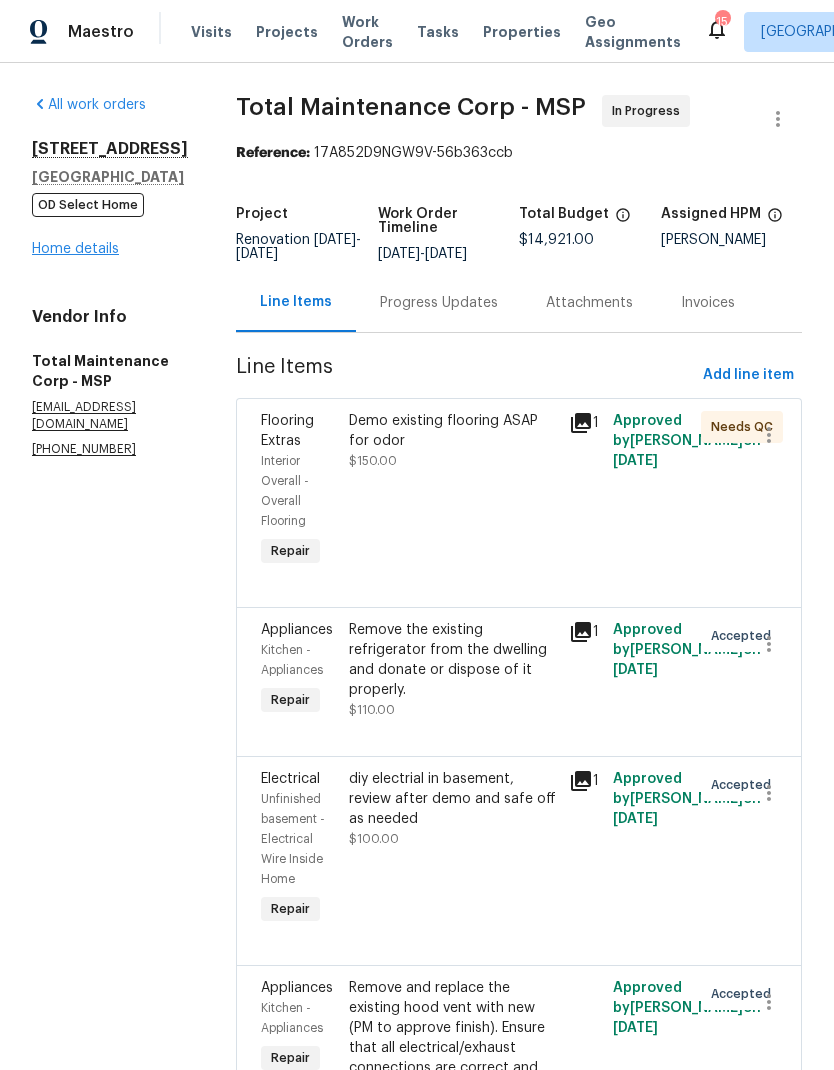 click on "Home details" at bounding box center [75, 249] 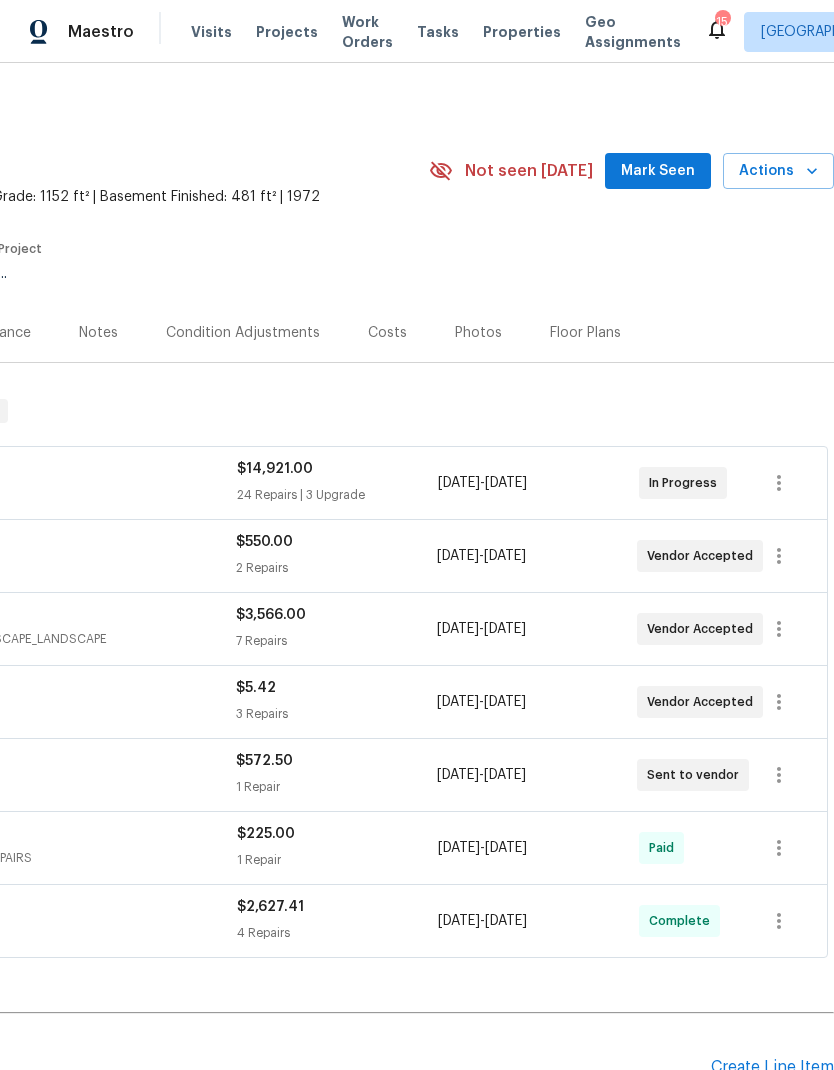 scroll, scrollTop: 0, scrollLeft: 296, axis: horizontal 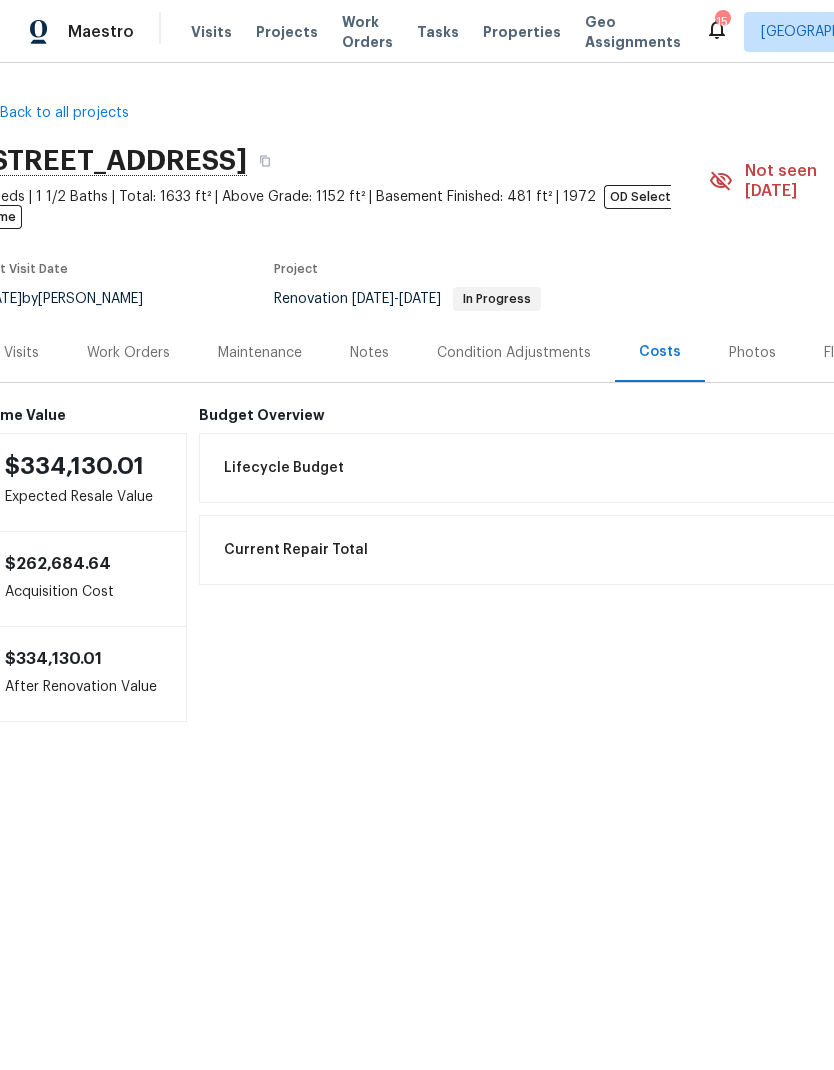 click on "Work Orders" at bounding box center [128, 353] 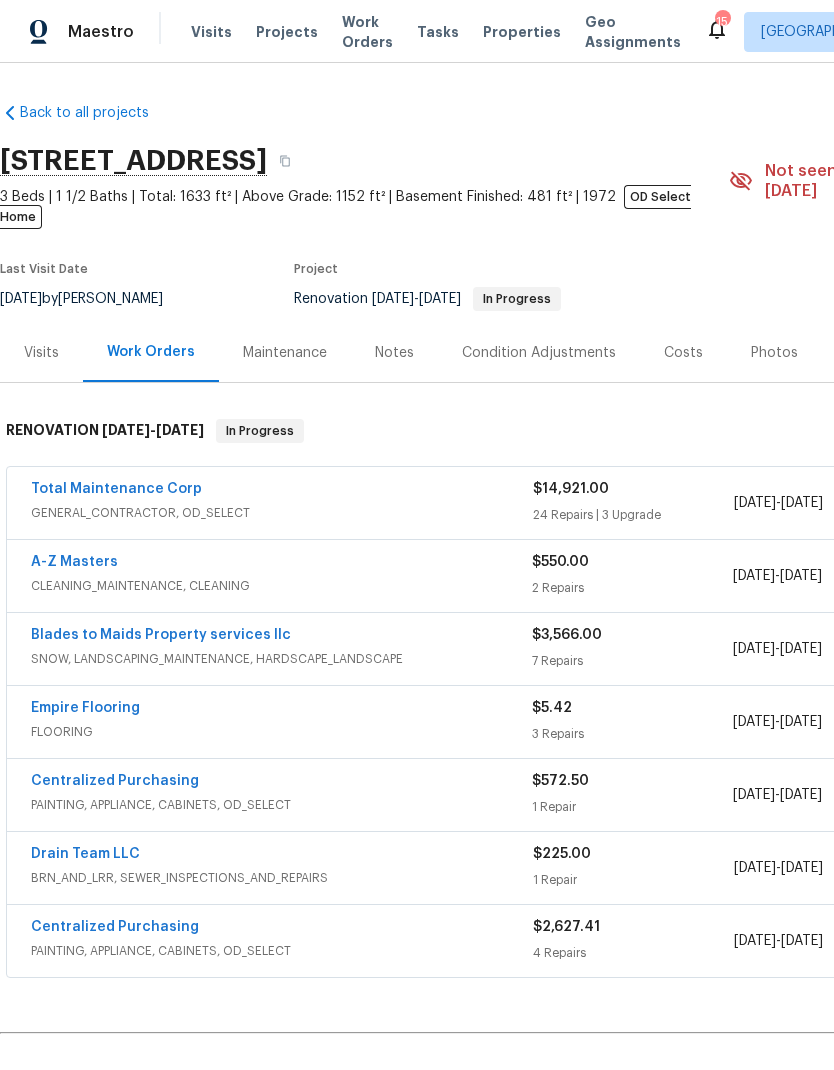 scroll, scrollTop: 0, scrollLeft: 0, axis: both 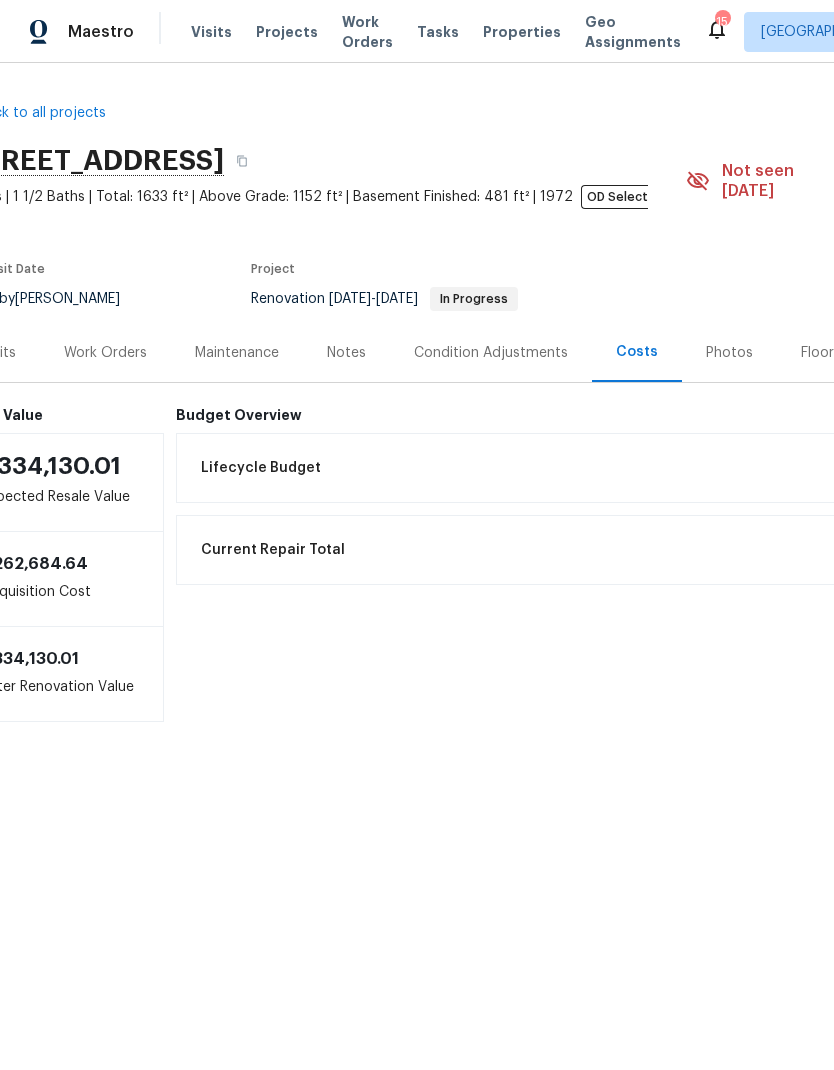 click on "Notes" at bounding box center [346, 353] 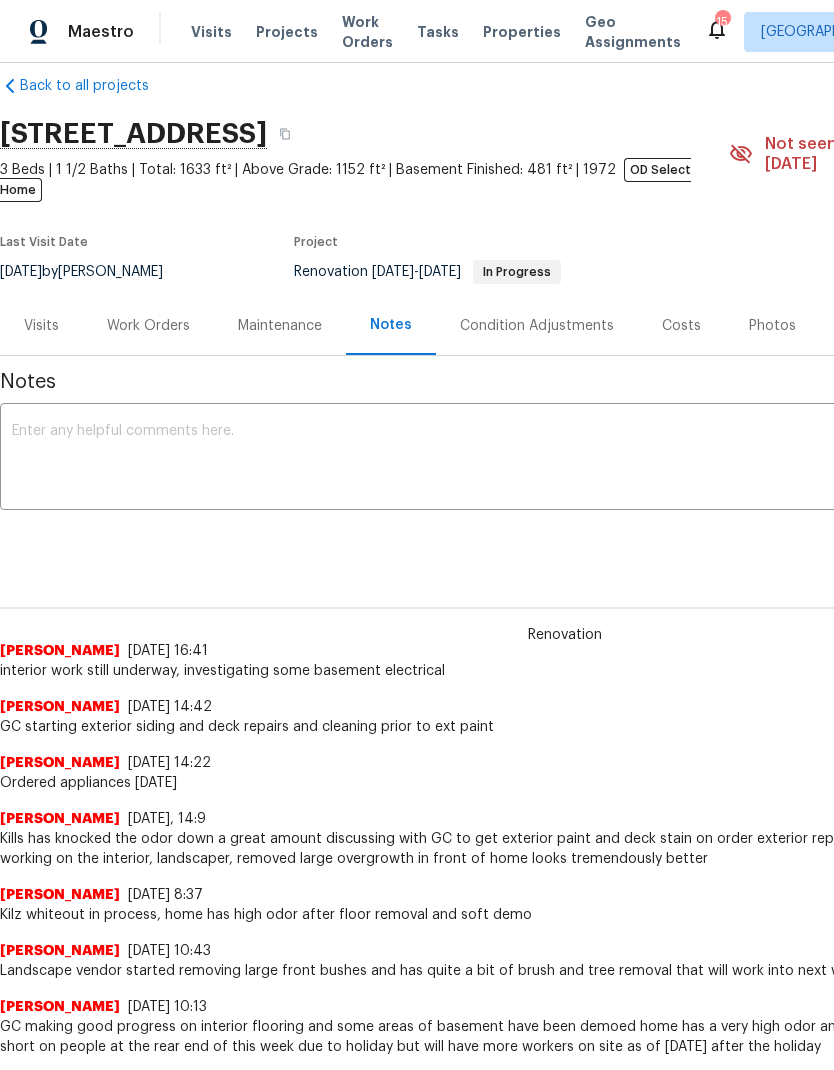 scroll, scrollTop: 27, scrollLeft: 0, axis: vertical 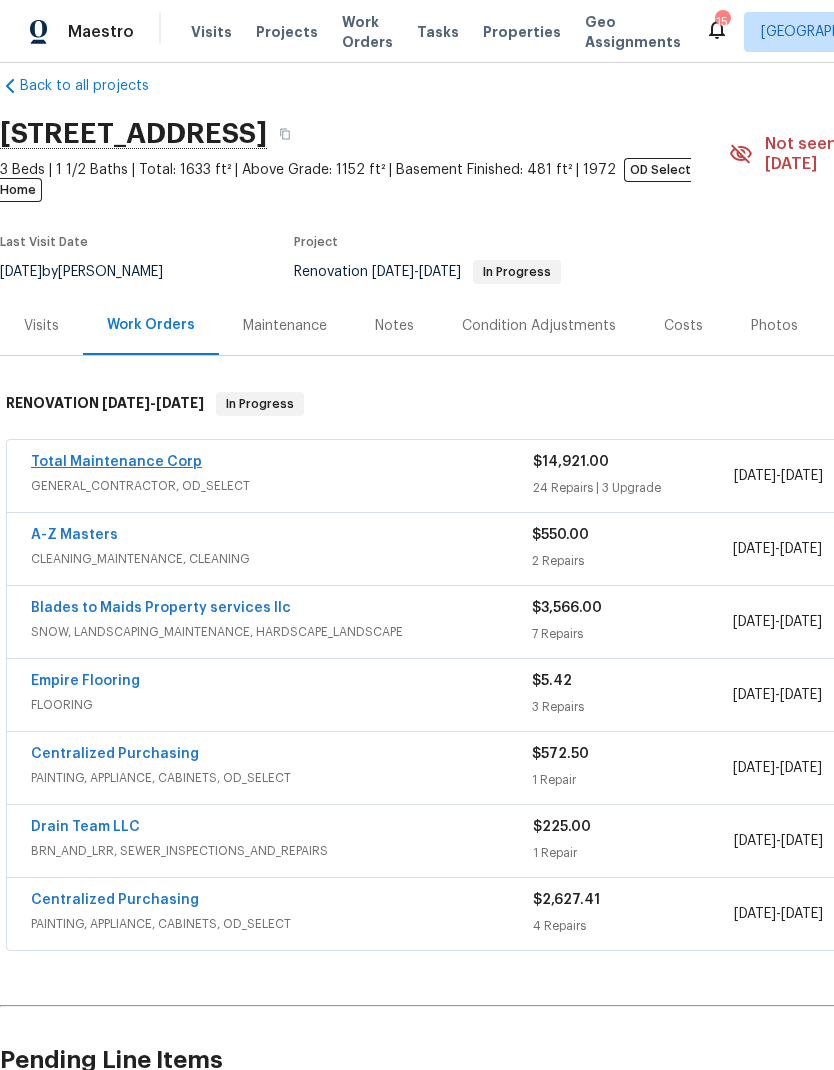 click on "Total Maintenance Corp" at bounding box center (116, 462) 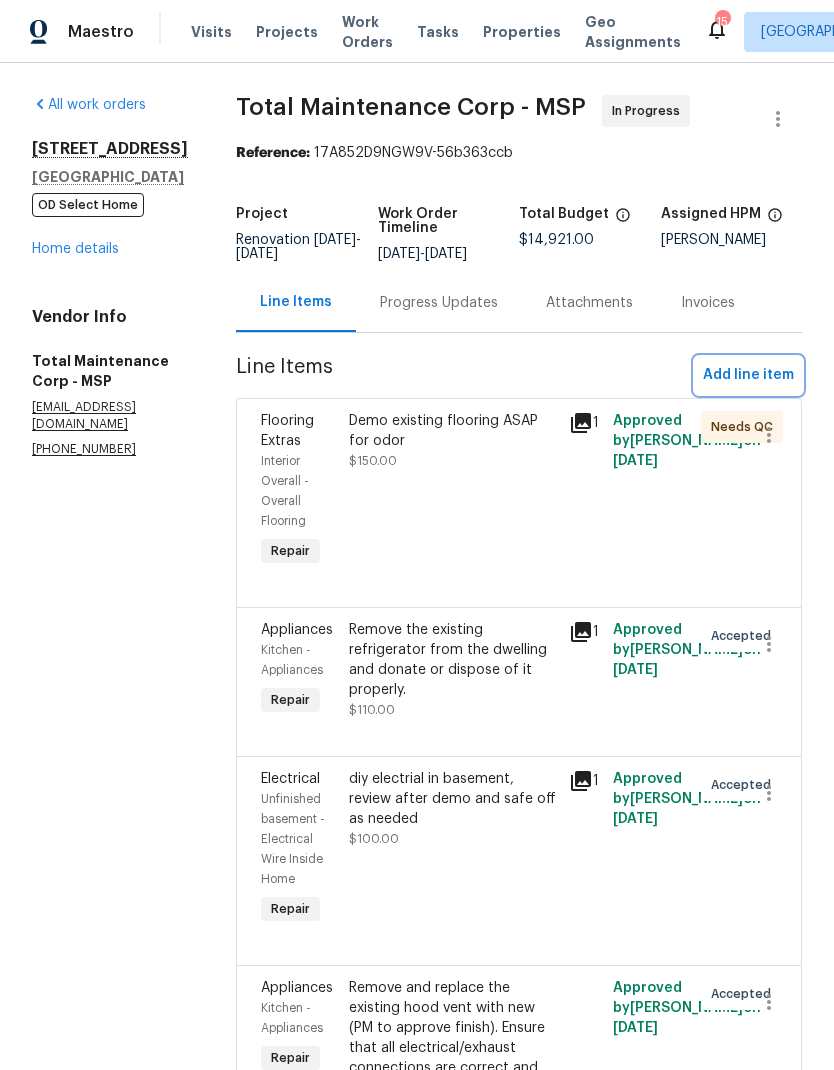 click on "Add line item" at bounding box center [748, 375] 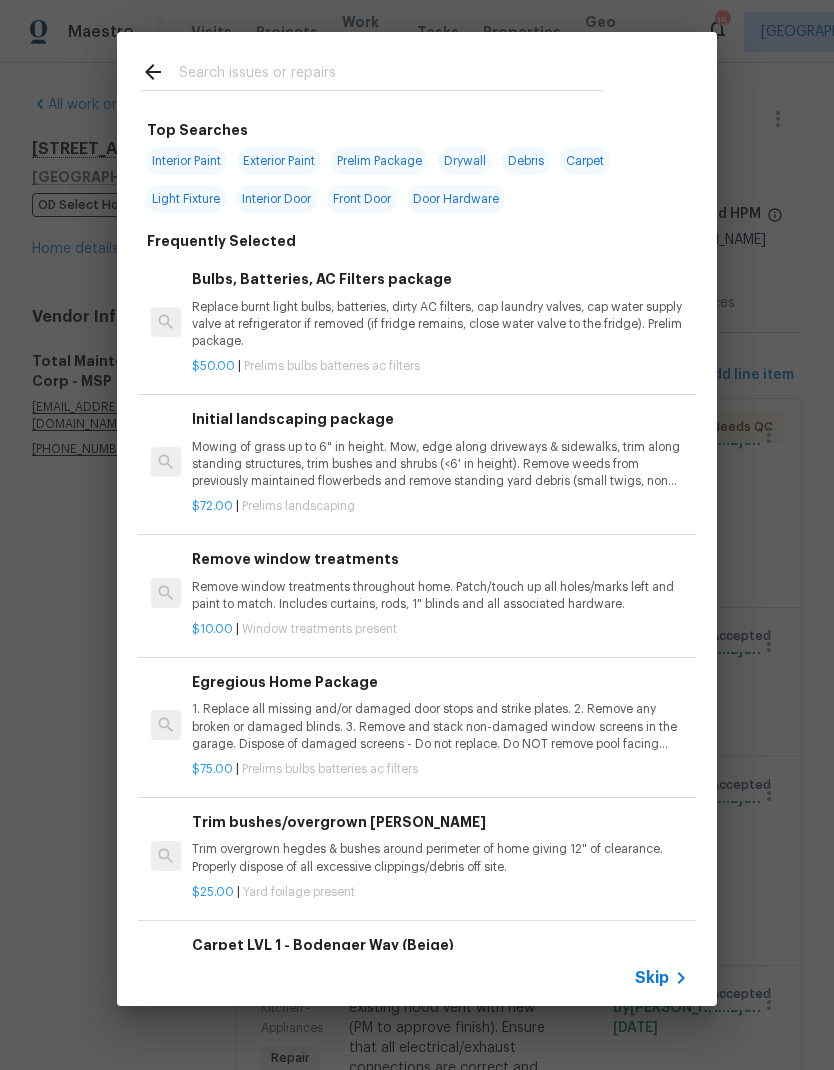 click at bounding box center [372, 71] 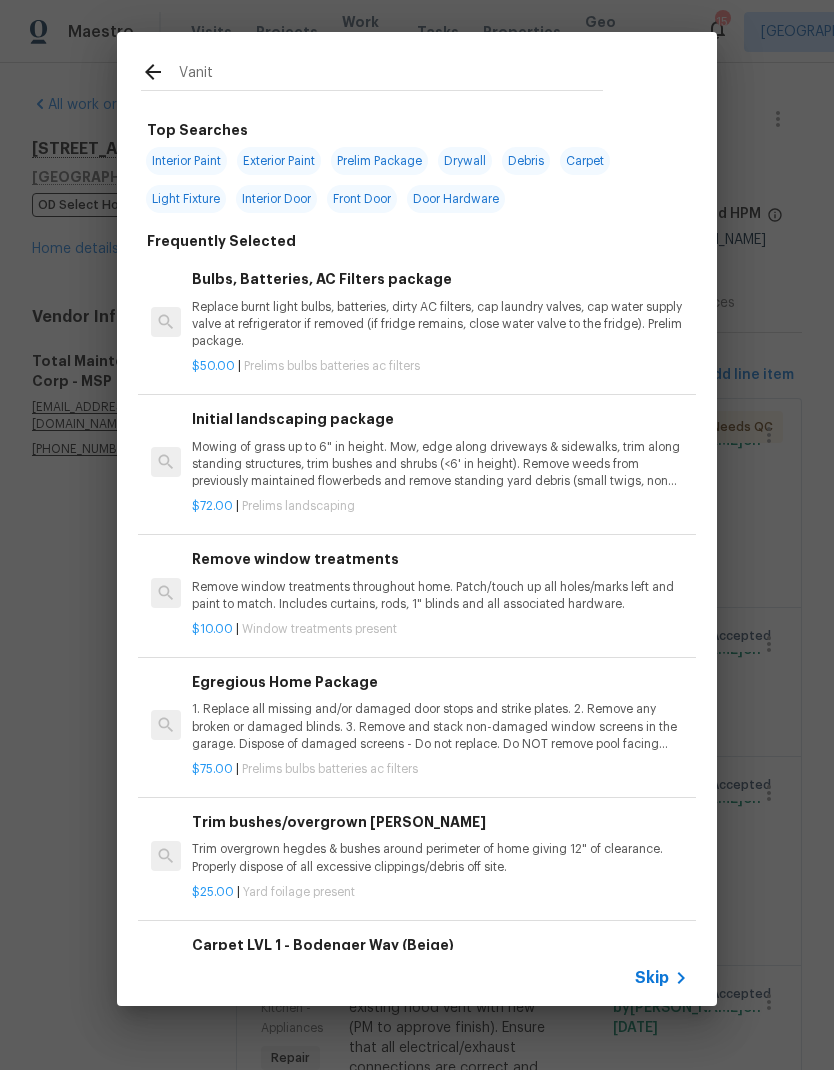 type on "Vanity" 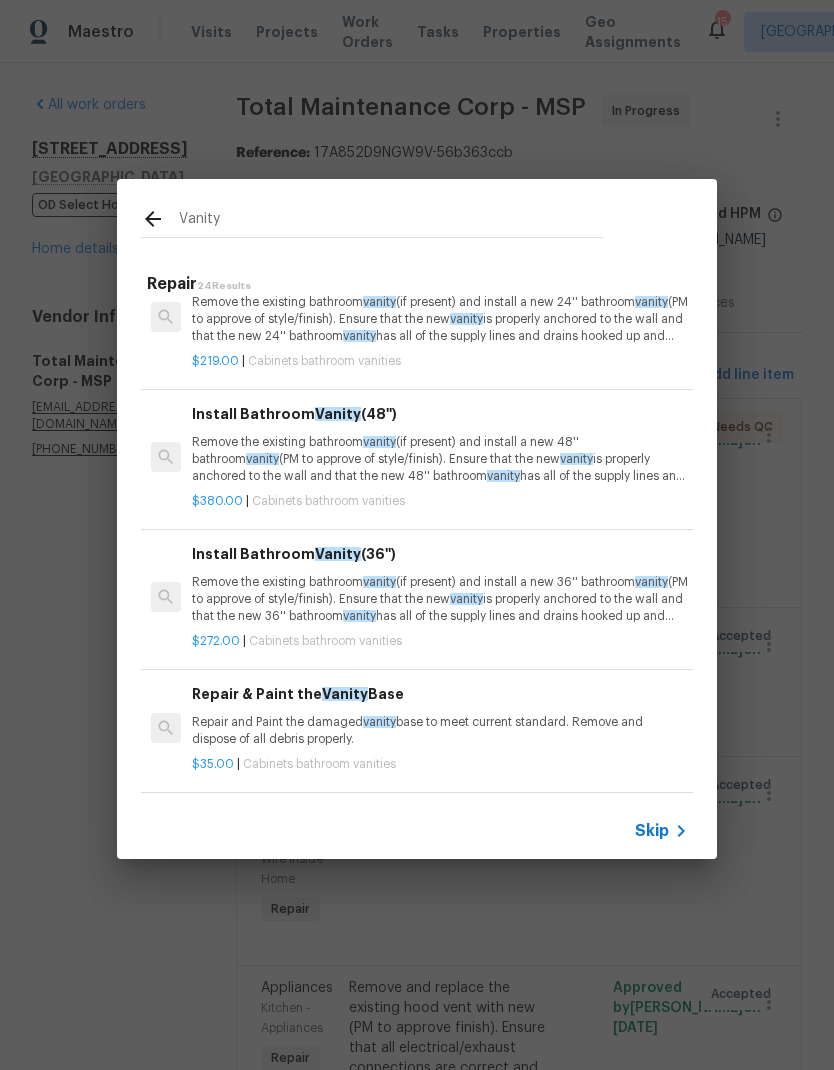 scroll, scrollTop: 194, scrollLeft: 0, axis: vertical 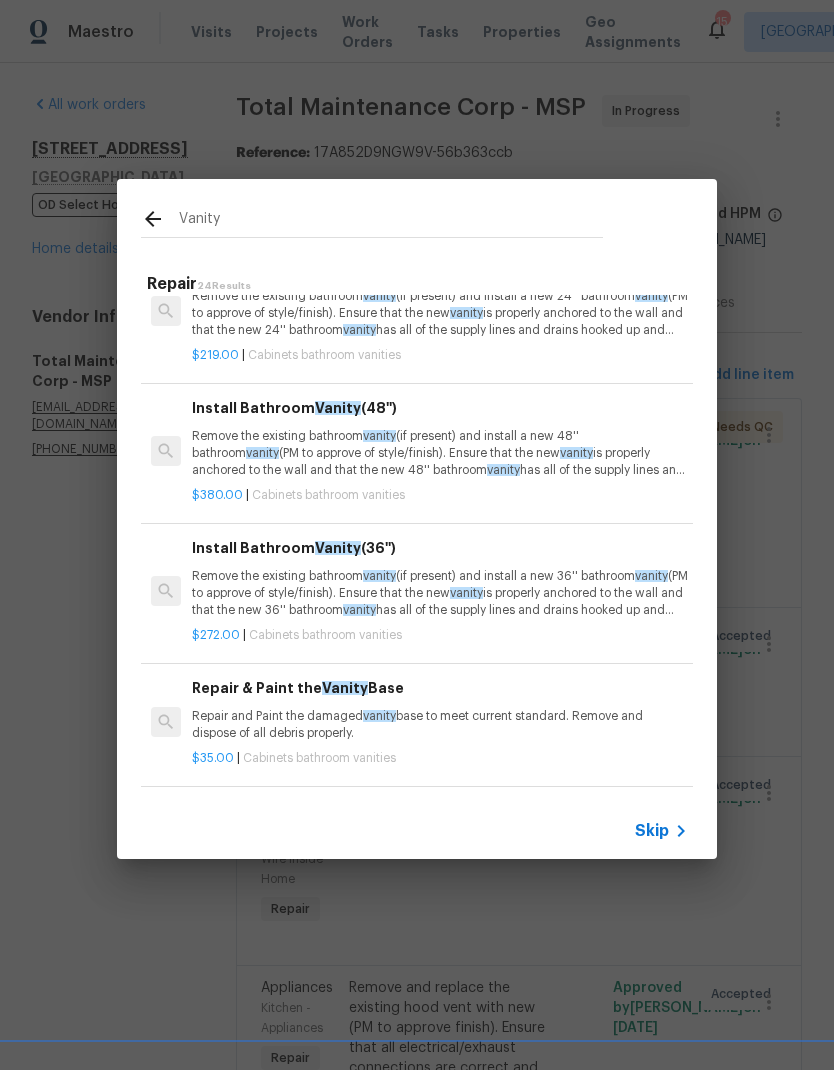 click on "Remove the existing bathroom  vanity  (if present) and install a new 36'' bathroom  vanity  (PM to approve of style/finish). Ensure that the new  vanity  is properly anchored to the wall and that the new 36'' bathroom  vanity  has all of the supply lines and drains hooked up and that they operate as intended. Haul away and dispose of all debris." at bounding box center (440, 593) 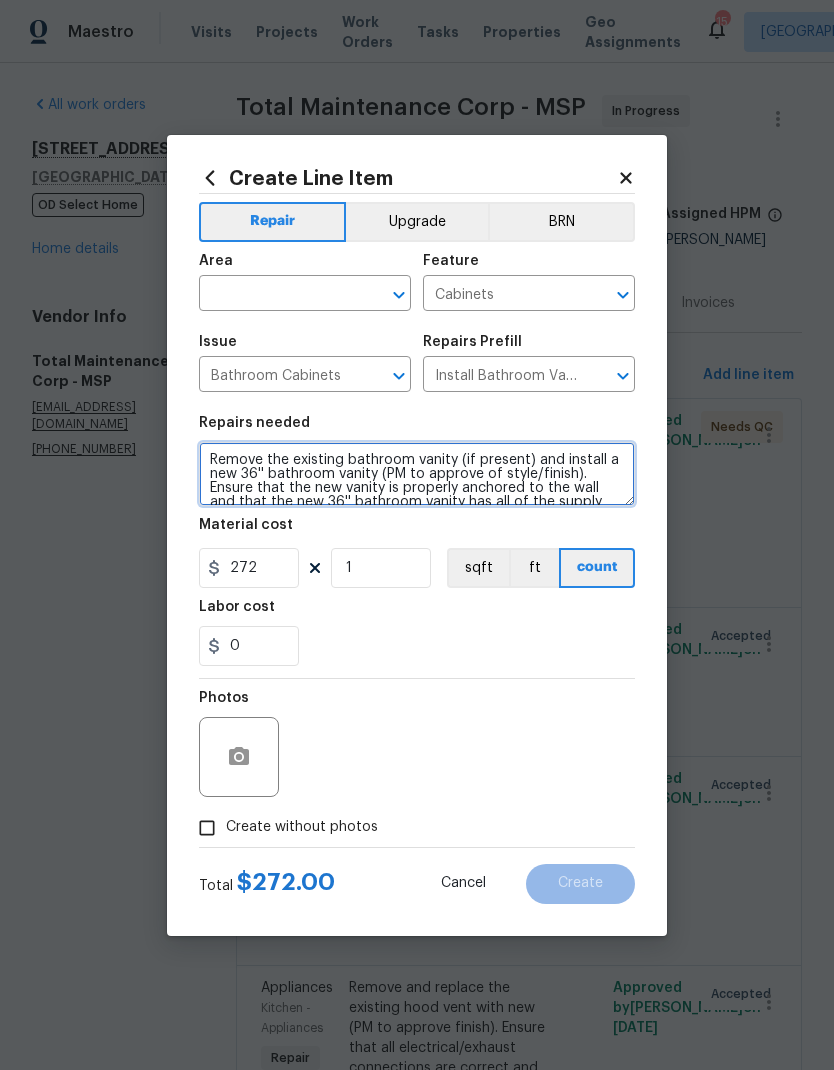 click on "Remove the existing bathroom vanity (if present) and install a new 36'' bathroom vanity (PM to approve of style/finish). Ensure that the new vanity is properly anchored to the wall and that the new 36'' bathroom vanity has all of the supply lines and drains hooked up and that they operate as intended. Haul away and dispose of all debris." at bounding box center [417, 474] 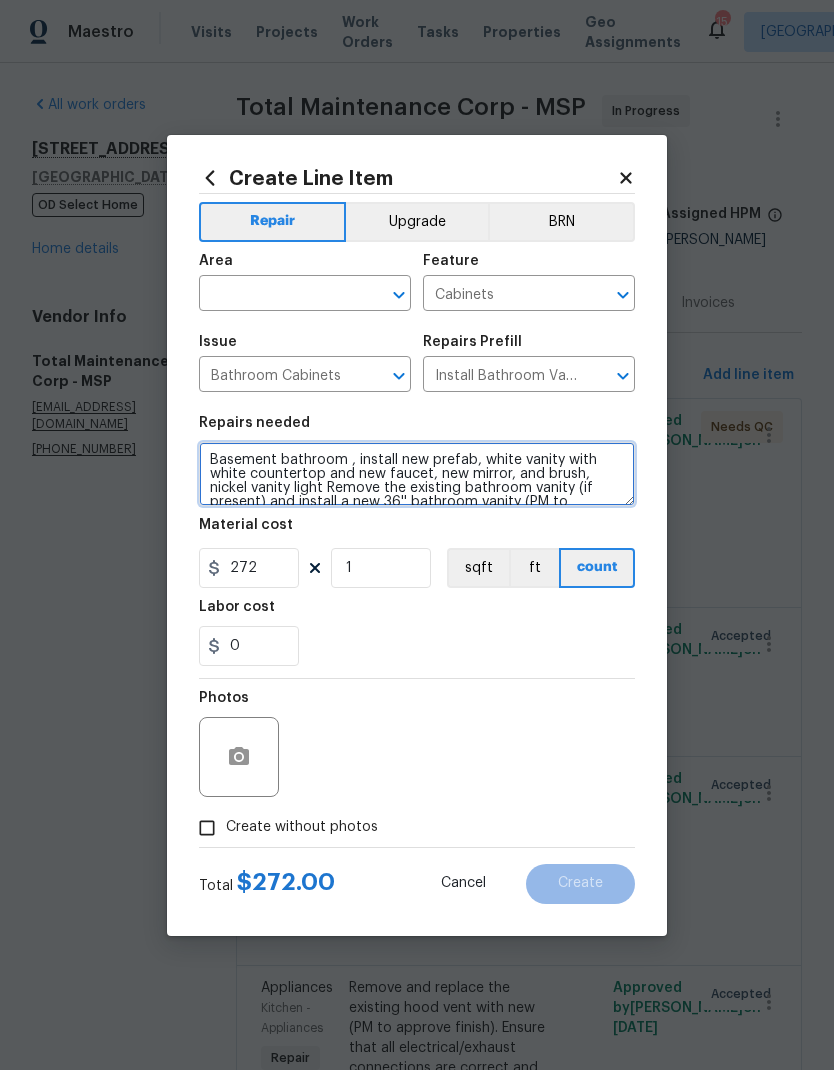 type on "Basement bathroom , install new prefab, white vanity with white countertop and new faucet, new mirror, and brush, nickel vanity light Remove the existing bathroom vanity (if present) and install a new 36'' bathroom vanity (PM to approve of style/finish). Ensure that the new vanity is properly anchored to the wall and that the new 36'' bathroom vanity has all of the supply lines and drains hooked up and that they operate as intended. Haul away and dispose of all debris." 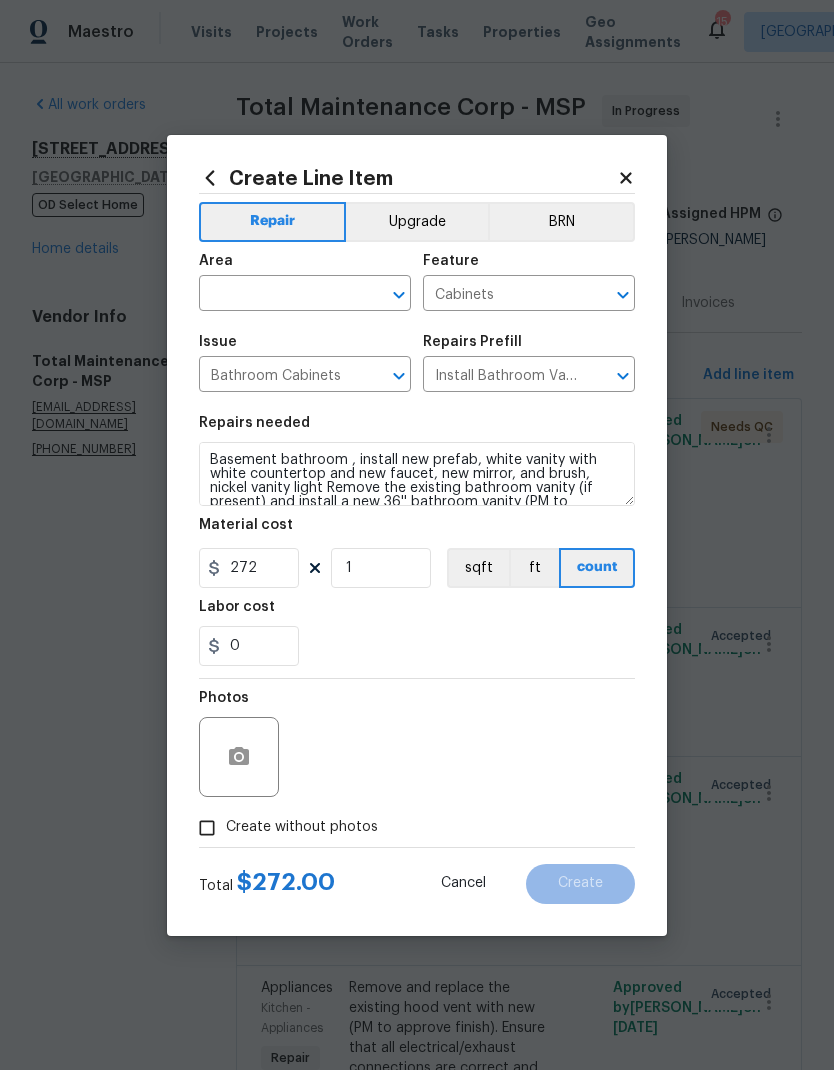 click on "0" at bounding box center (417, 646) 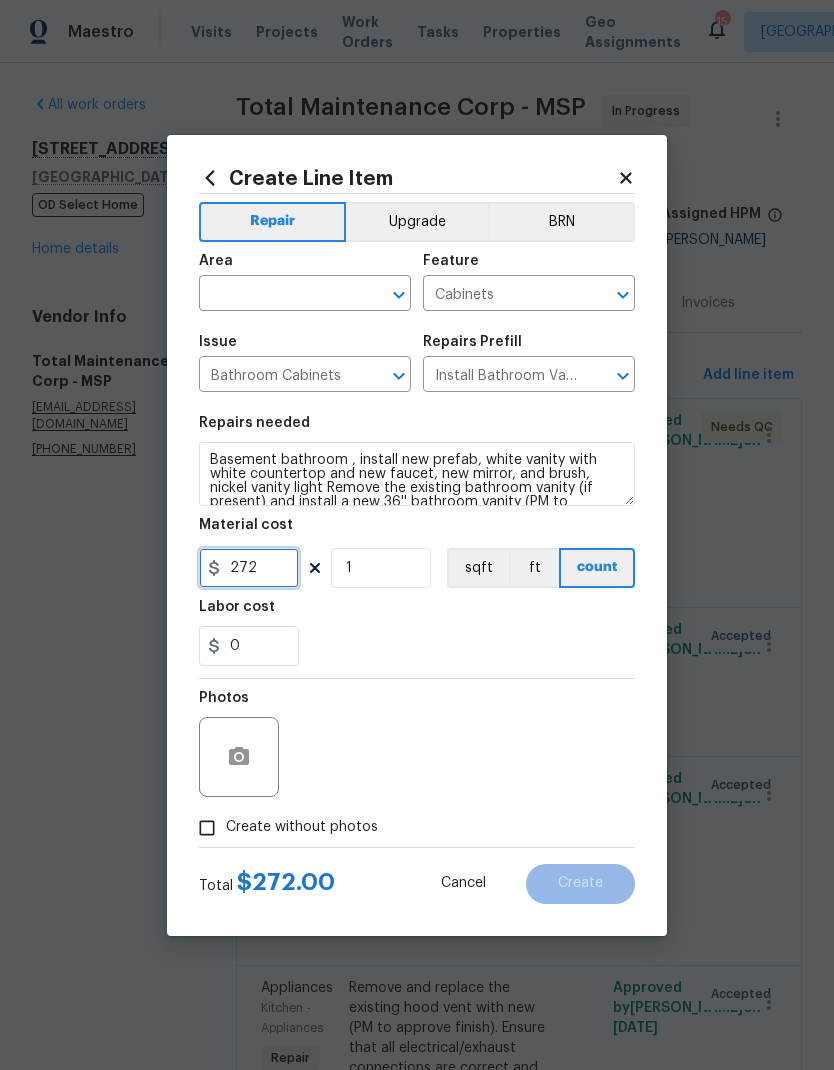 click on "272" at bounding box center (249, 568) 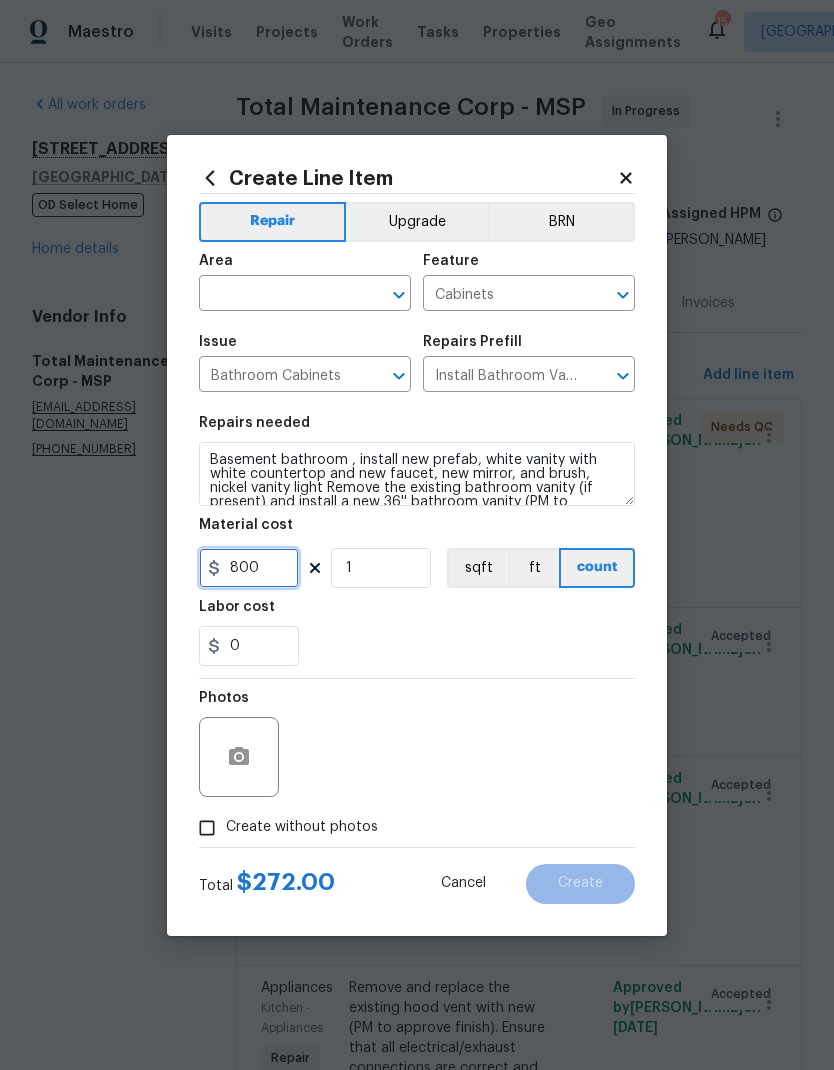 type on "800" 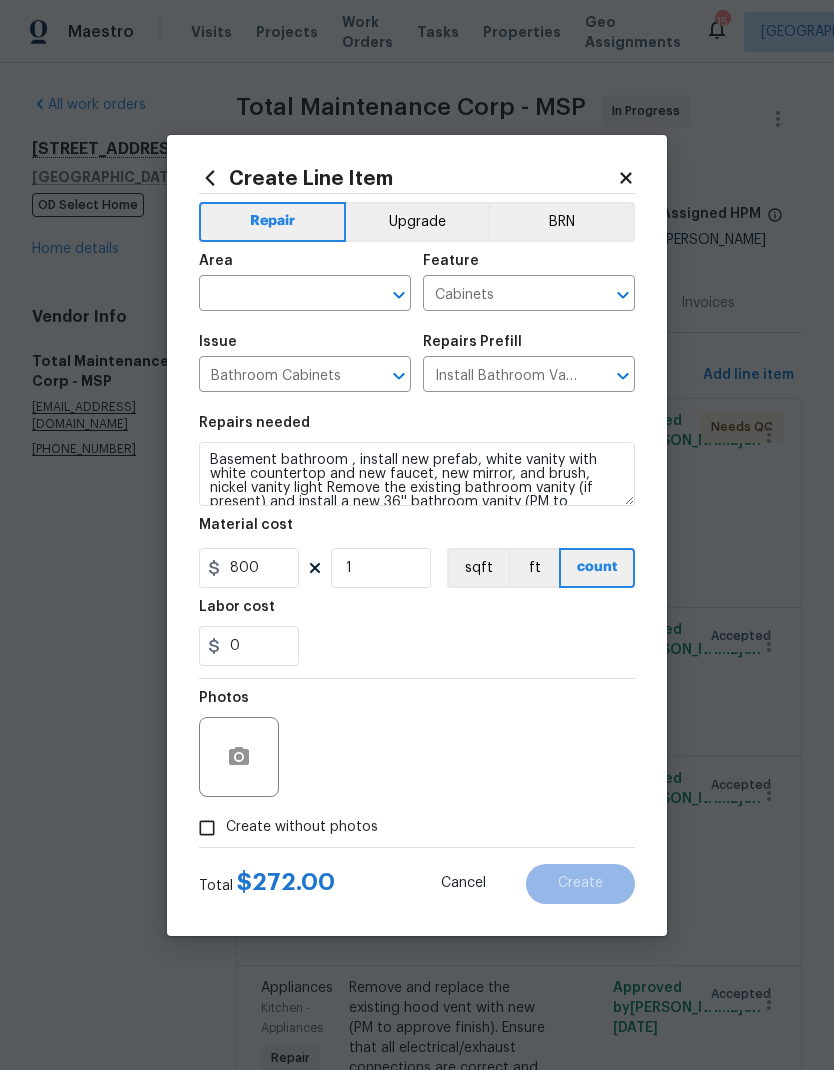 click on "Labor cost" at bounding box center [417, 613] 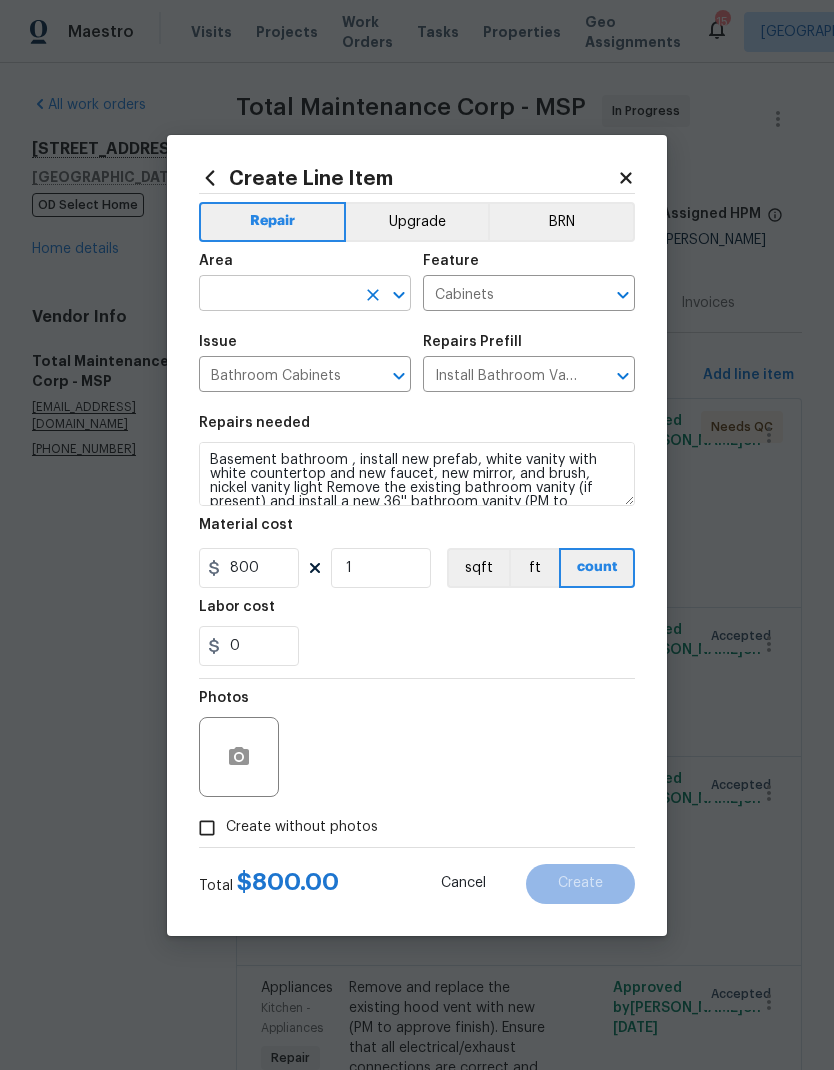click at bounding box center (277, 295) 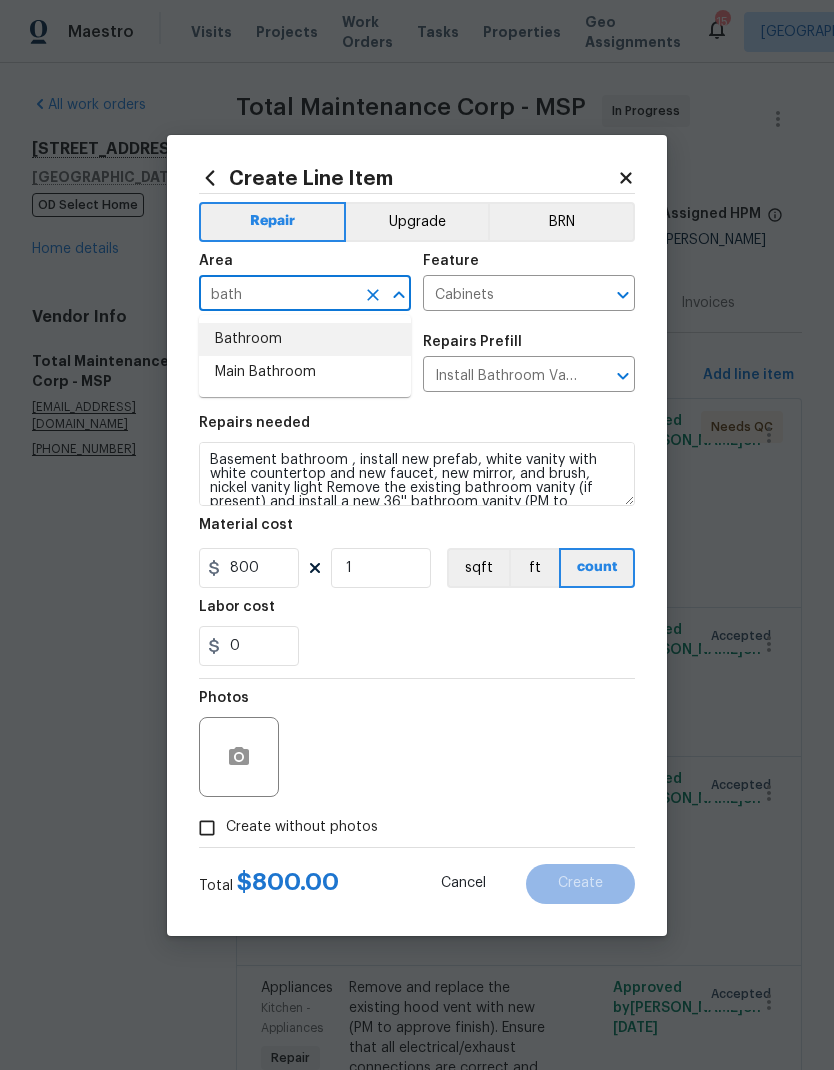 click on "Bathroom" at bounding box center [305, 339] 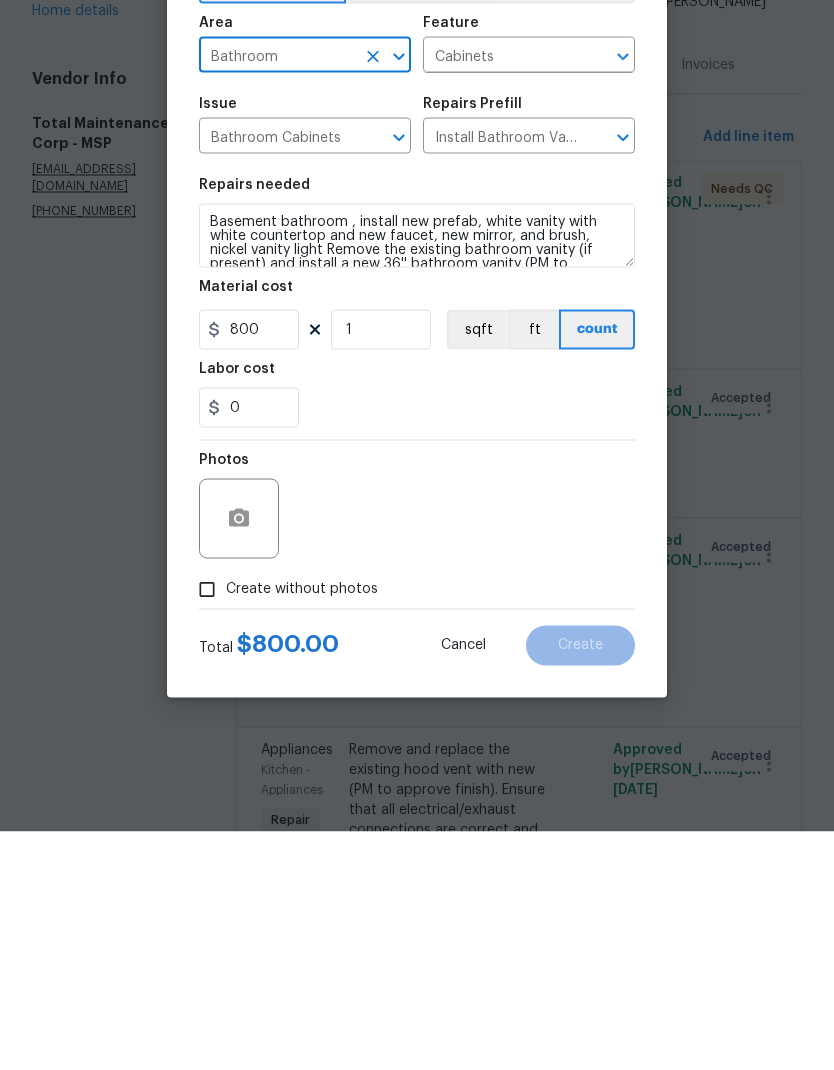 click on "Create without photos" at bounding box center [207, 828] 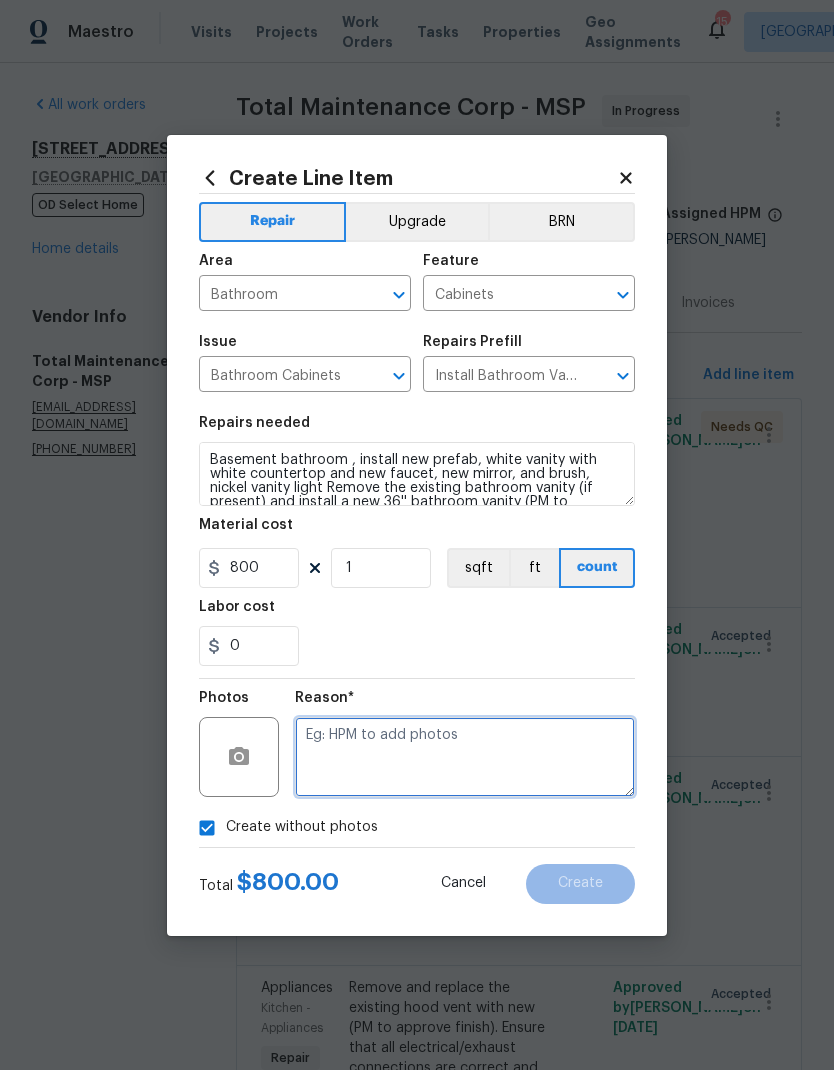 click at bounding box center (465, 757) 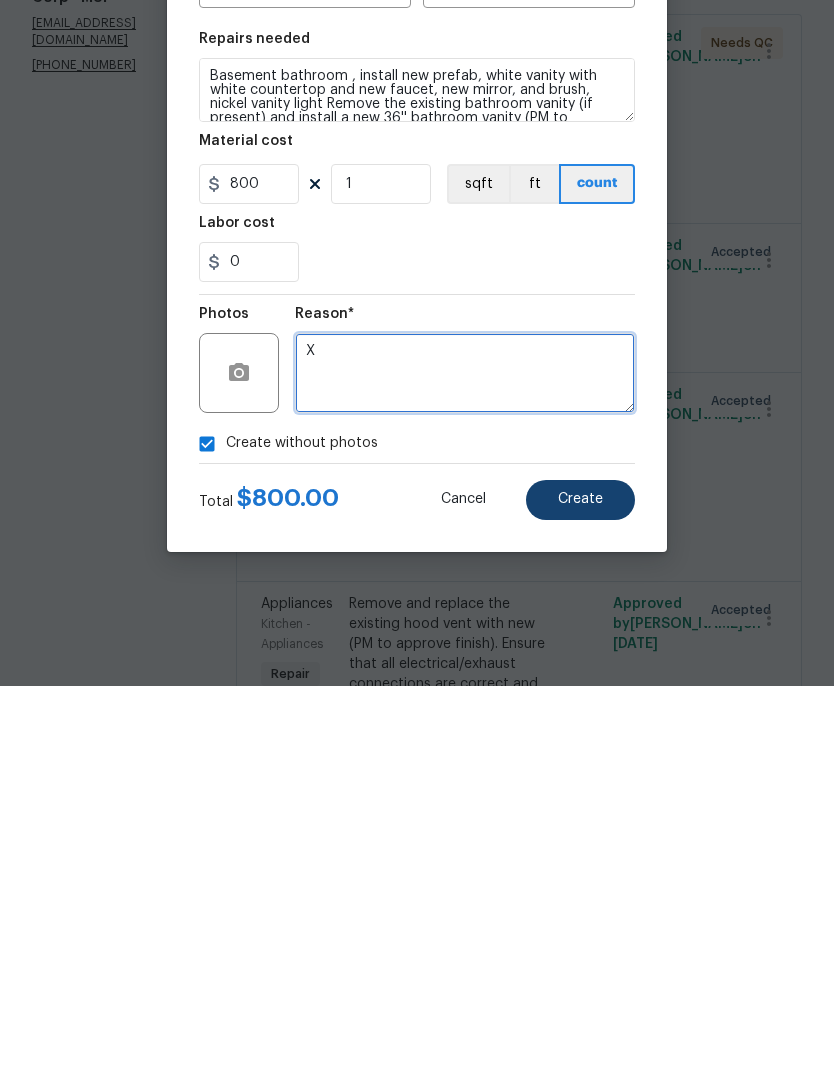 type on "X" 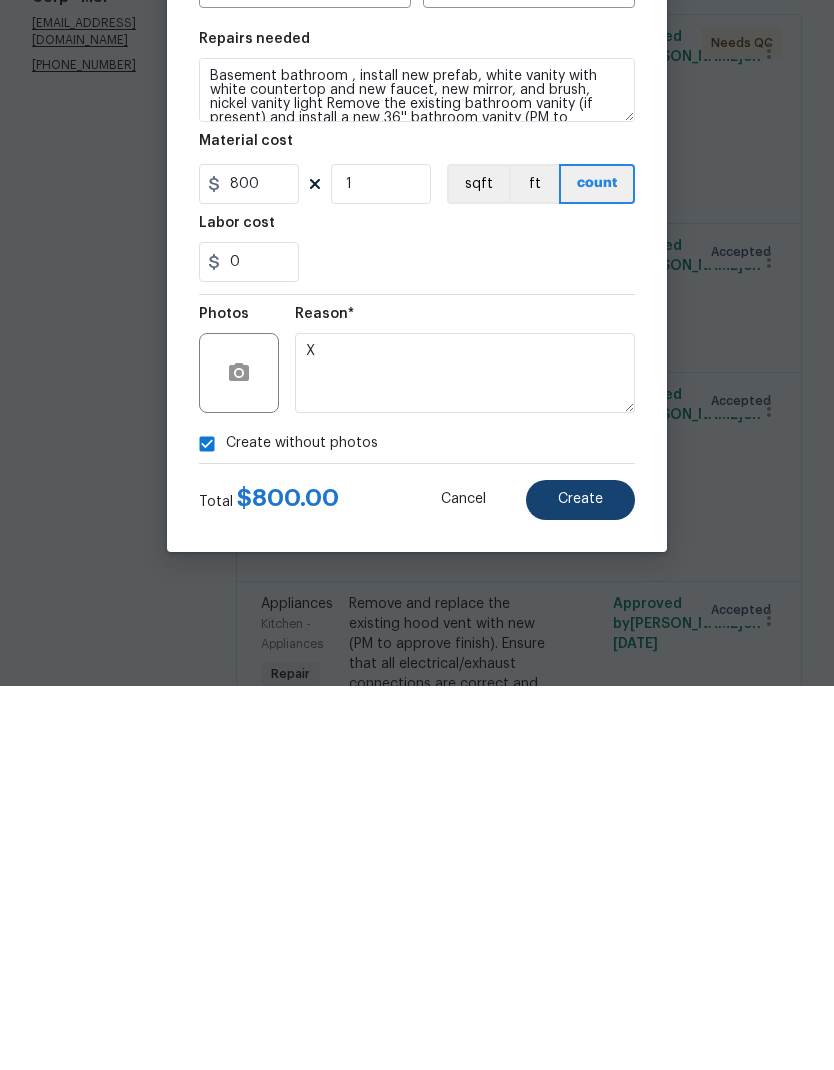click on "Create" at bounding box center (580, 883) 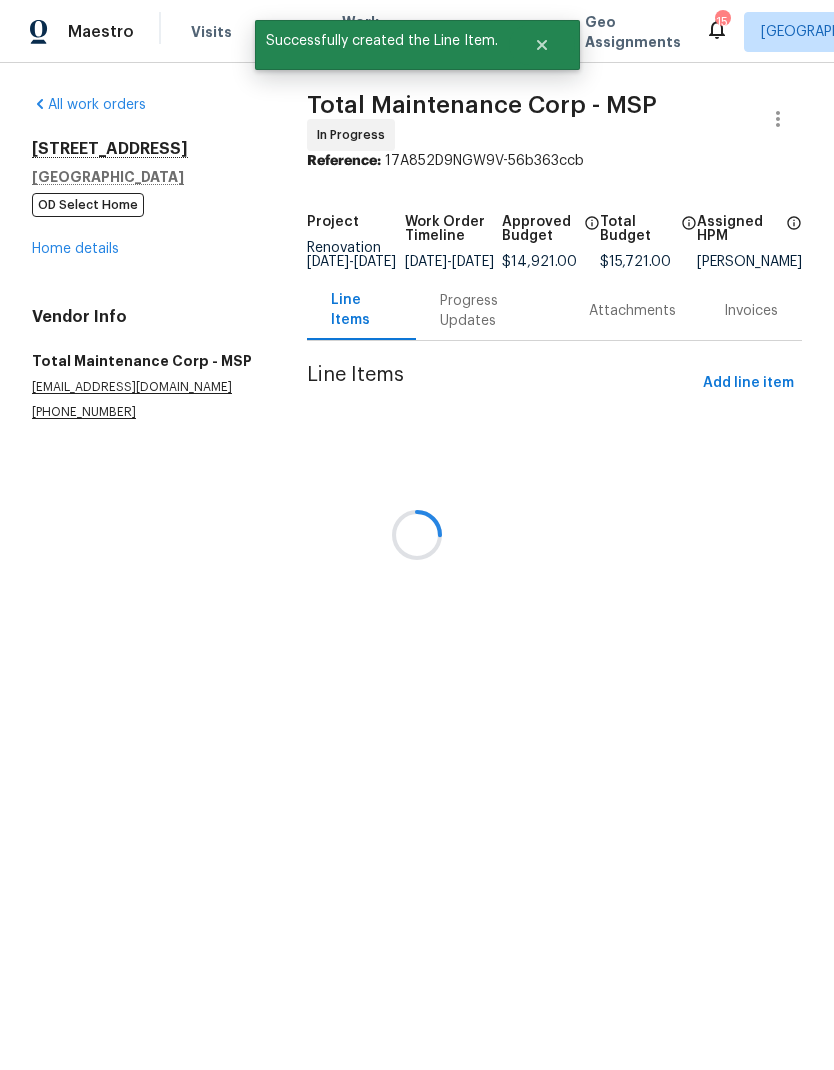 scroll, scrollTop: 0, scrollLeft: 0, axis: both 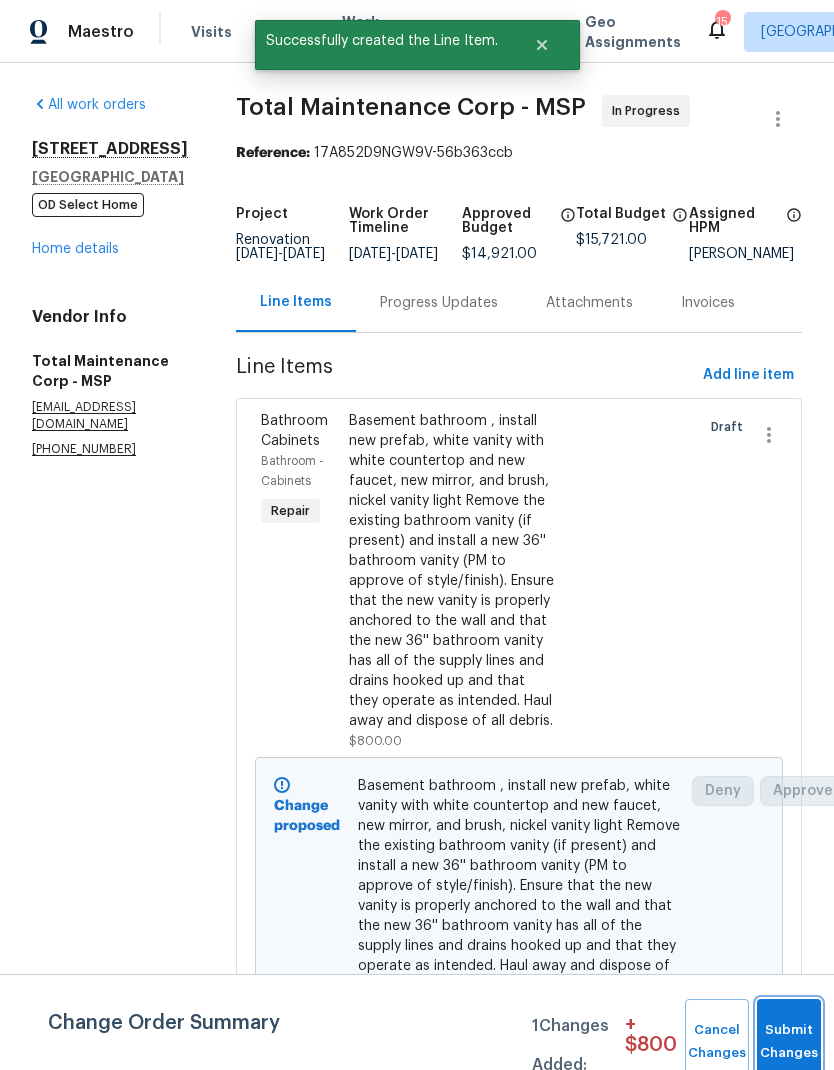 click on "Submit Changes" at bounding box center (789, 1042) 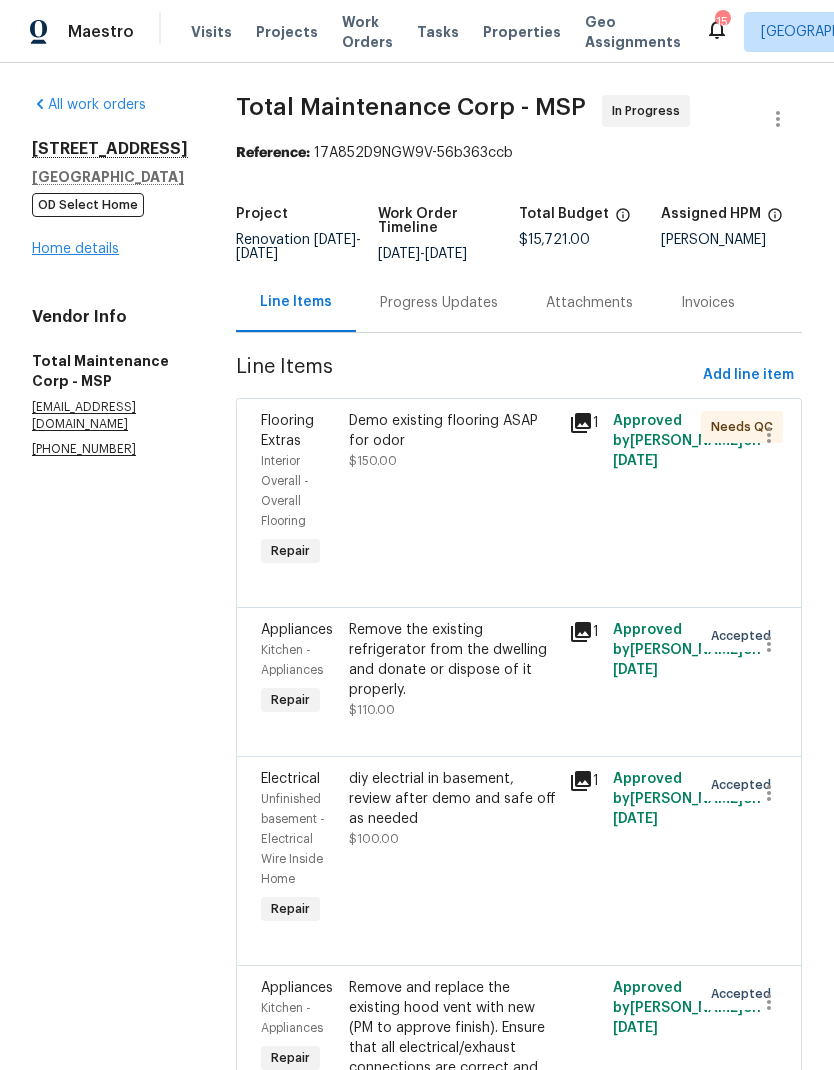 click on "Home details" at bounding box center [75, 249] 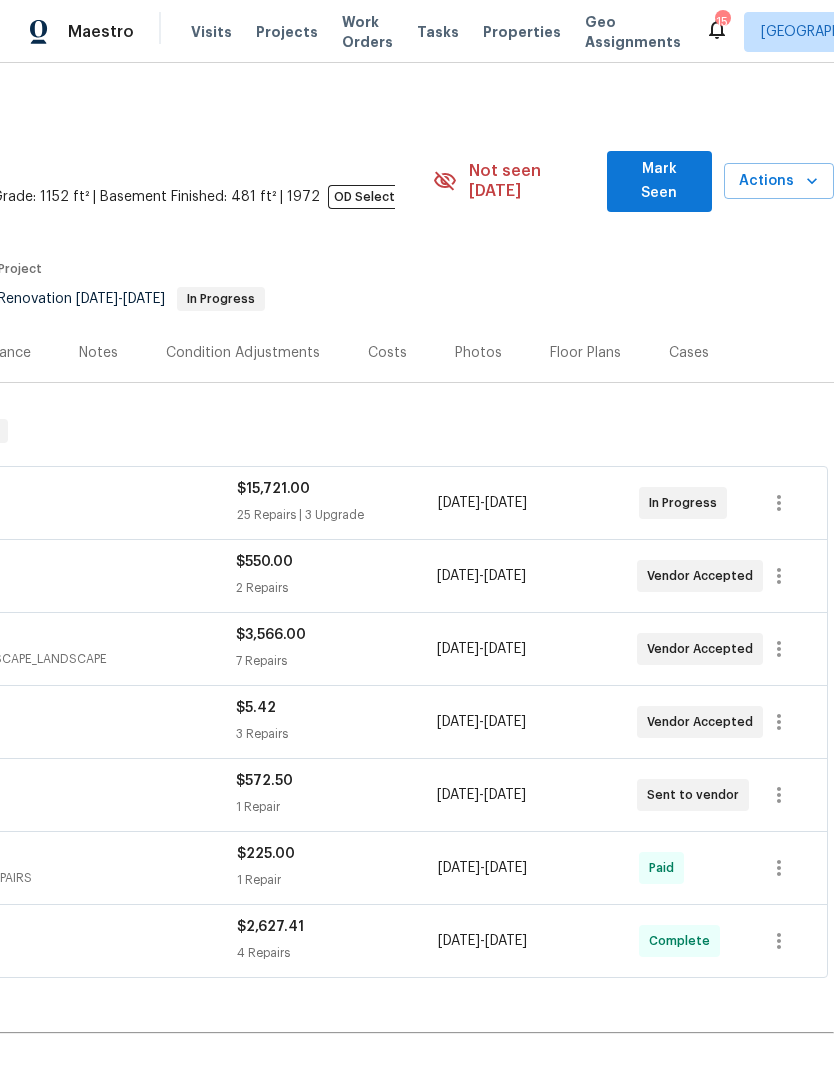 scroll, scrollTop: 0, scrollLeft: 296, axis: horizontal 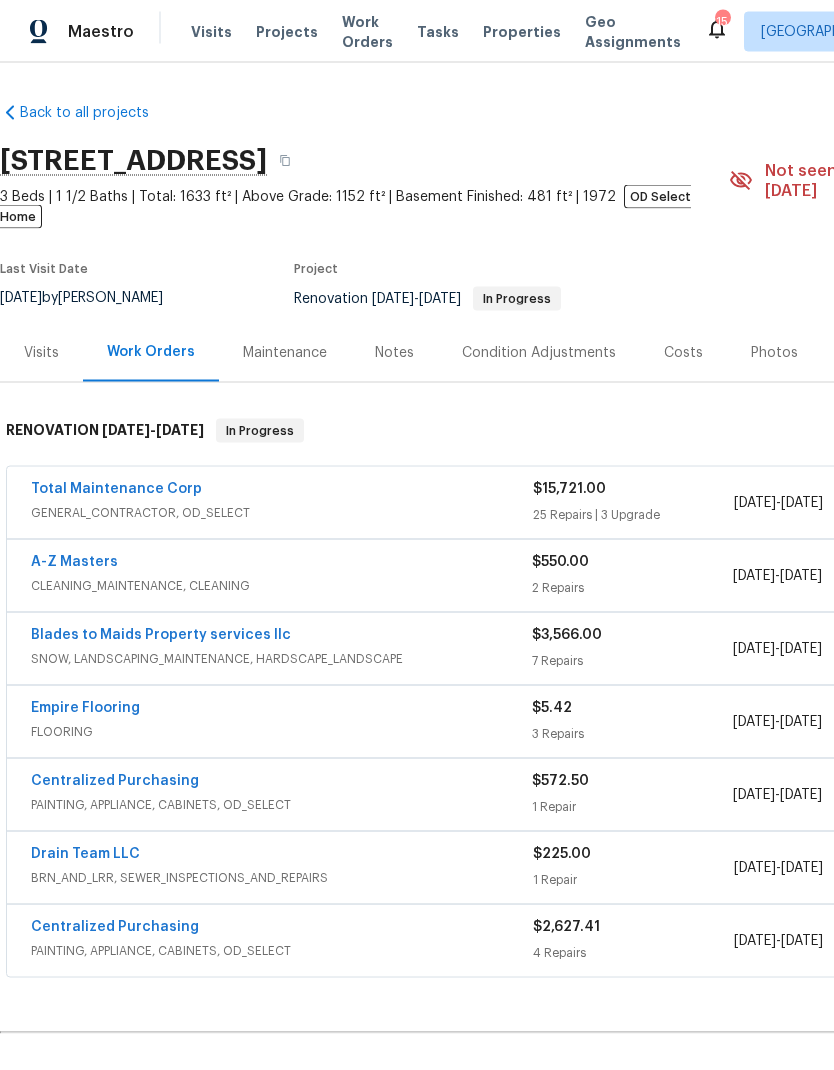 click on "GENERAL_CONTRACTOR, OD_SELECT" at bounding box center [282, 513] 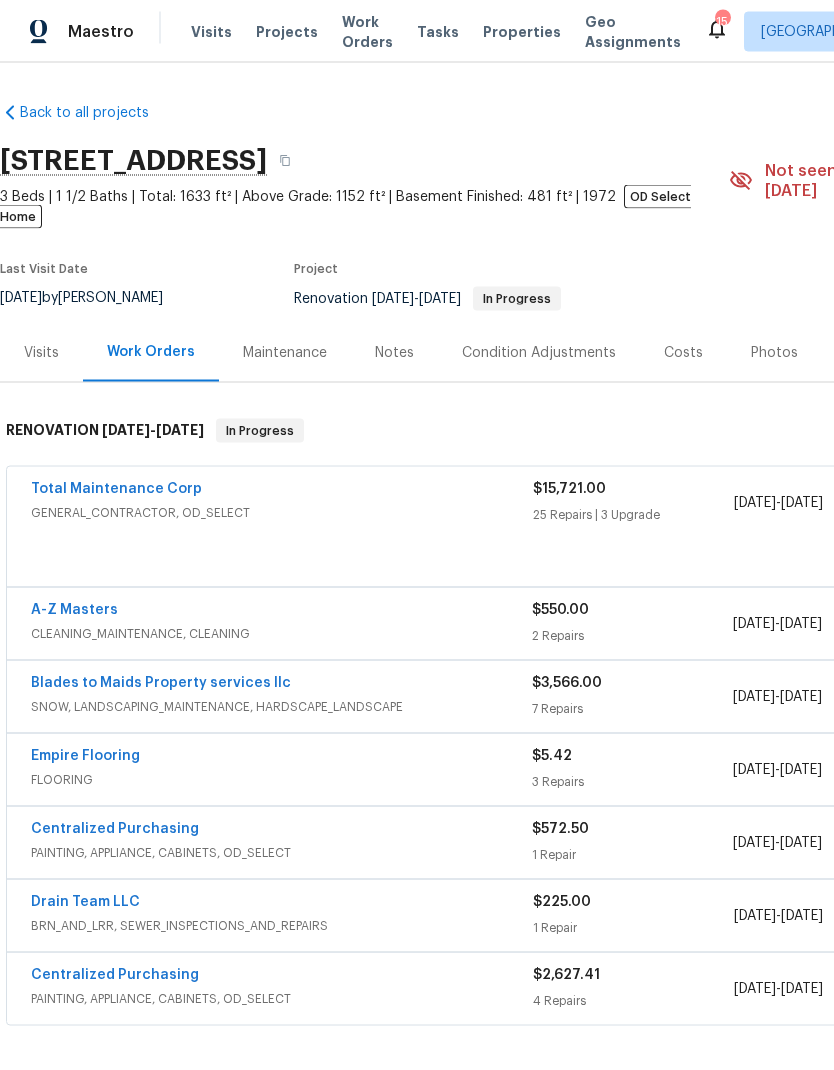 scroll, scrollTop: 55, scrollLeft: 0, axis: vertical 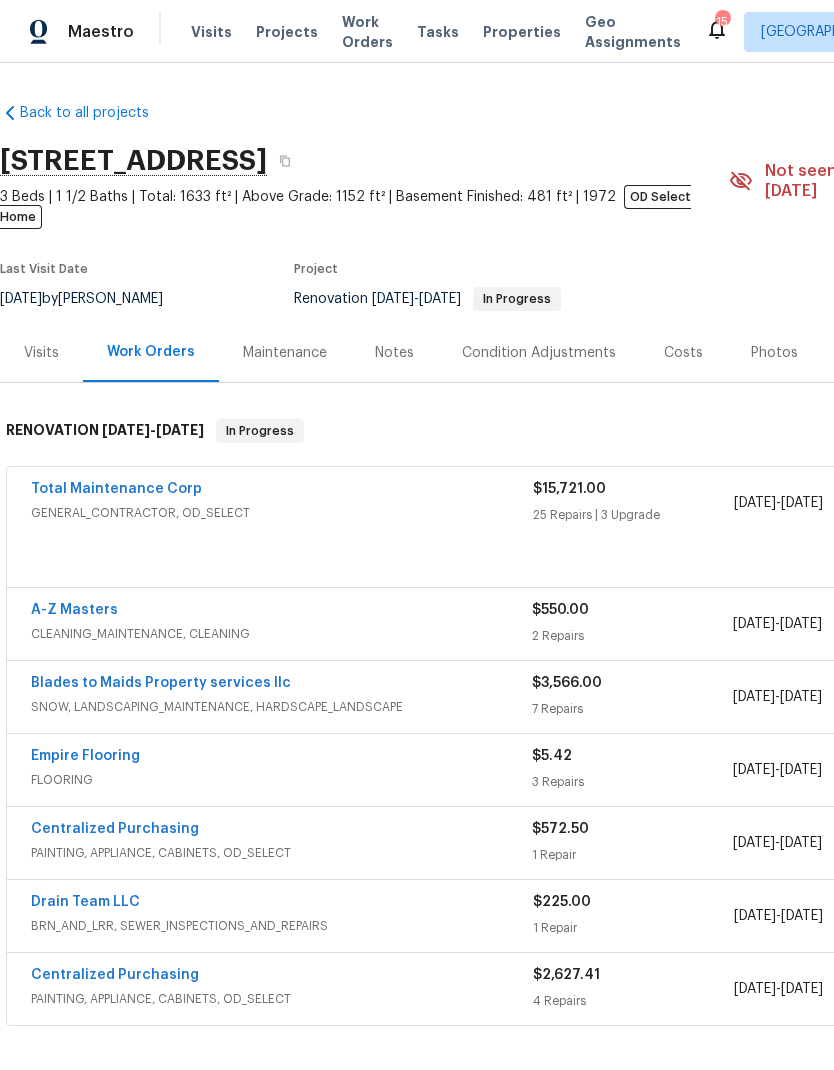 click on "Total Maintenance Corp GENERAL_CONTRACTOR, OD_SELECT $15,721.00 25 Repairs | 3 Upgrade [DATE]  -  [DATE] In Progress" at bounding box center (565, 503) 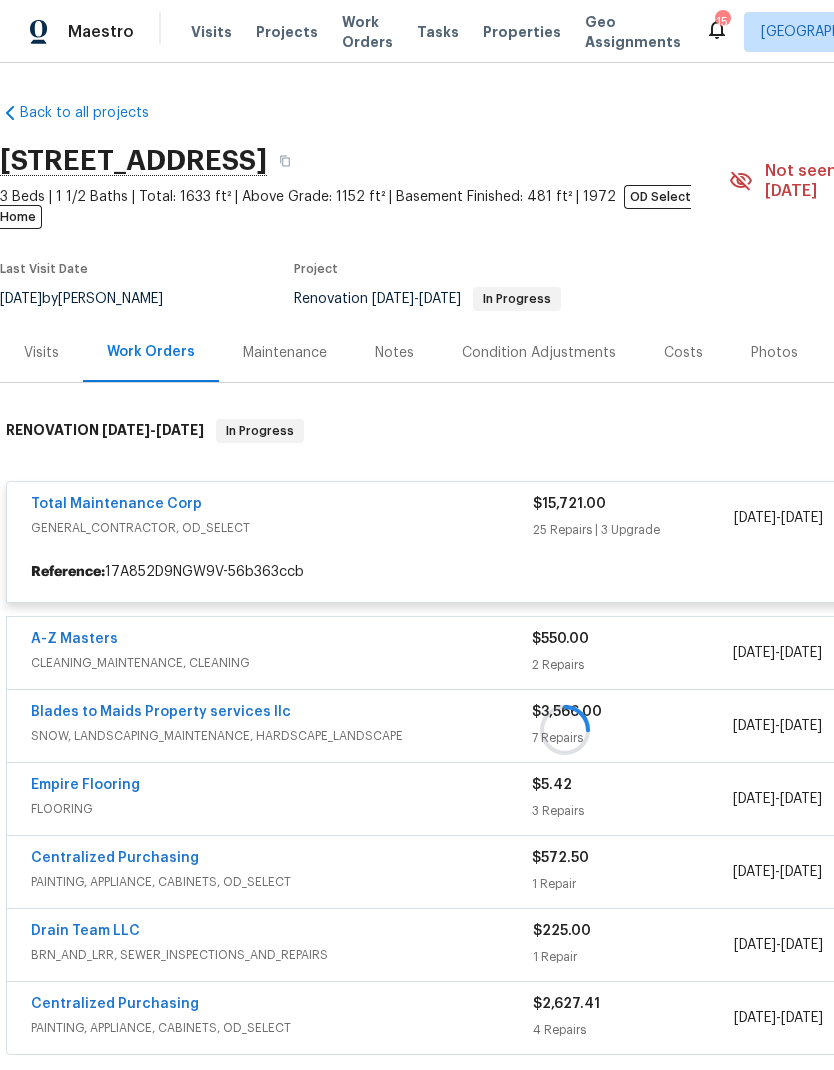 click at bounding box center [565, 730] 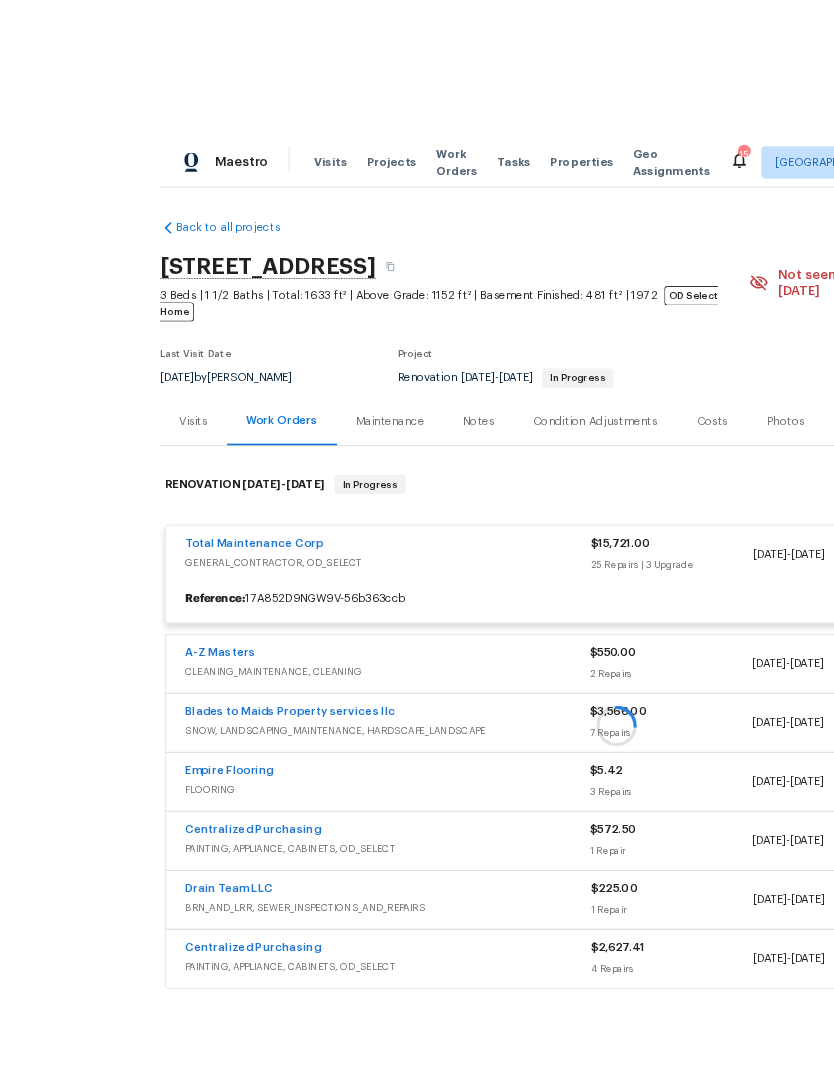 scroll, scrollTop: 80, scrollLeft: 0, axis: vertical 